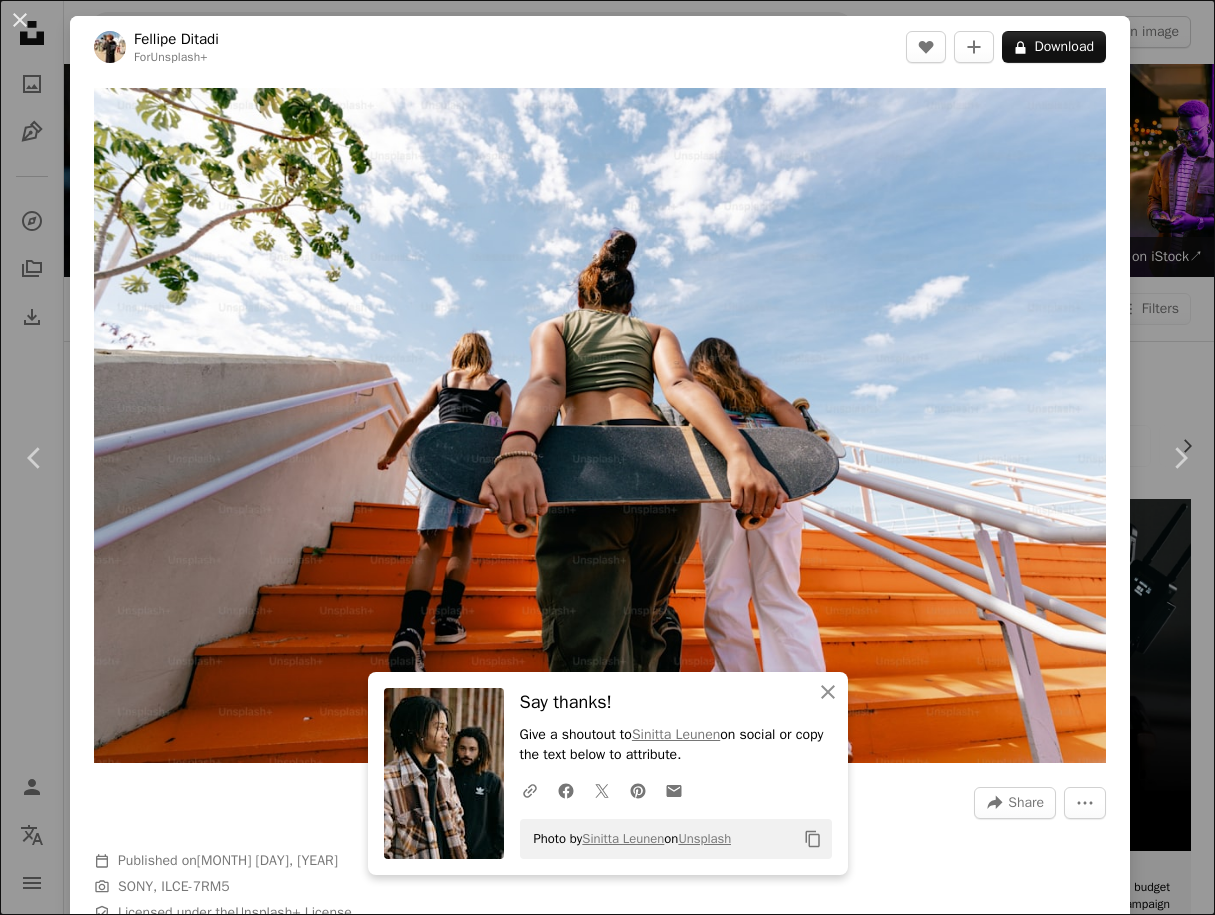 scroll, scrollTop: 388, scrollLeft: 0, axis: vertical 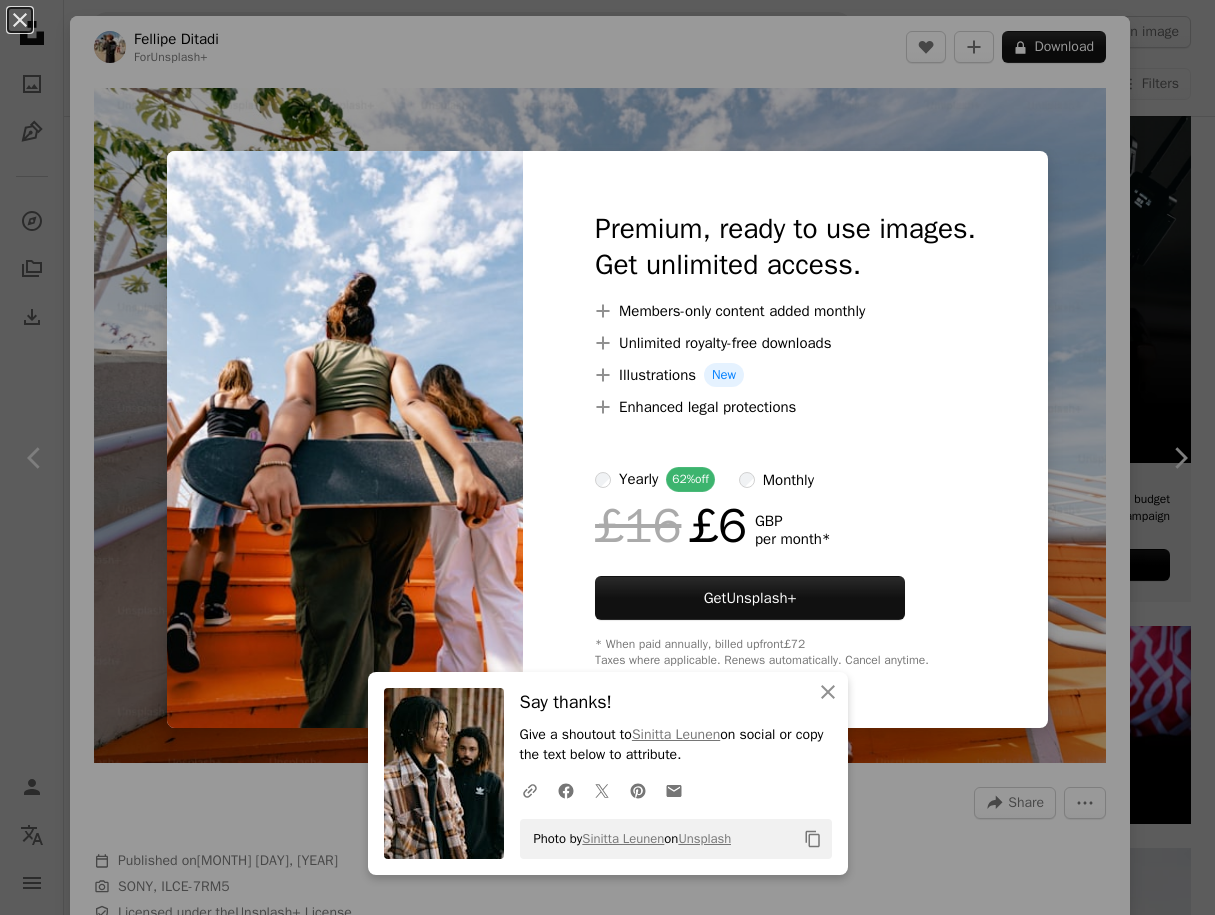 click on "Photo by [FIRST] [LAST] on Unsplash" at bounding box center [607, 457] 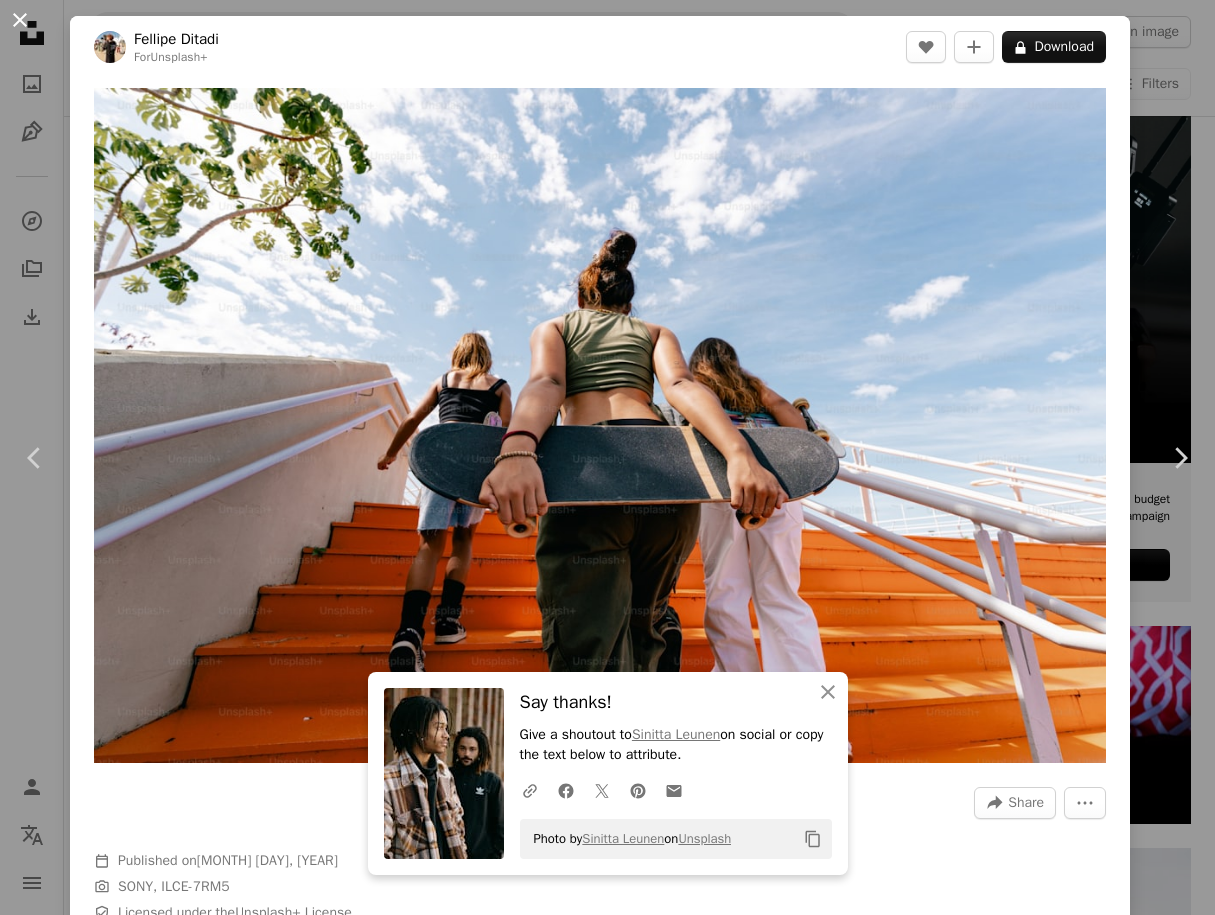 click on "An X shape" at bounding box center (20, 20) 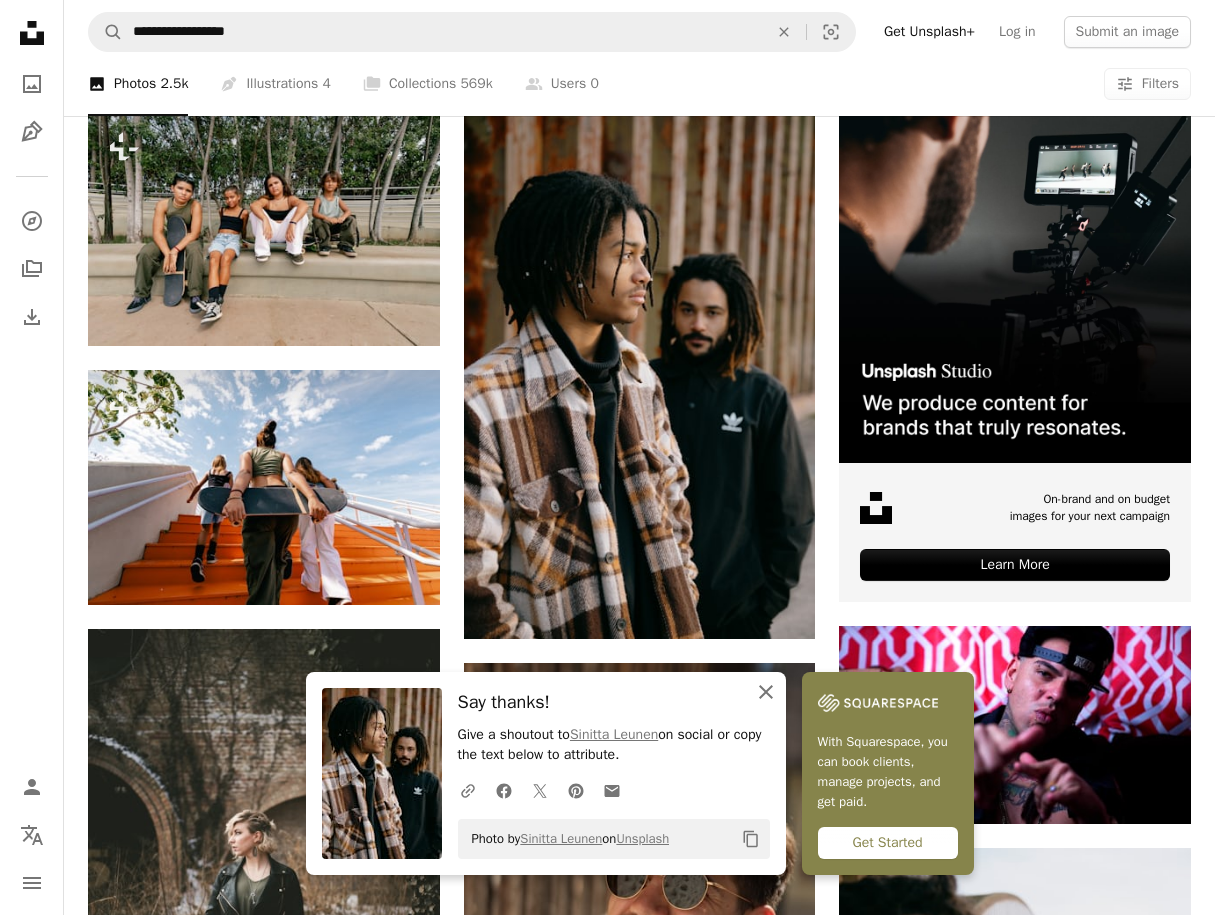 click 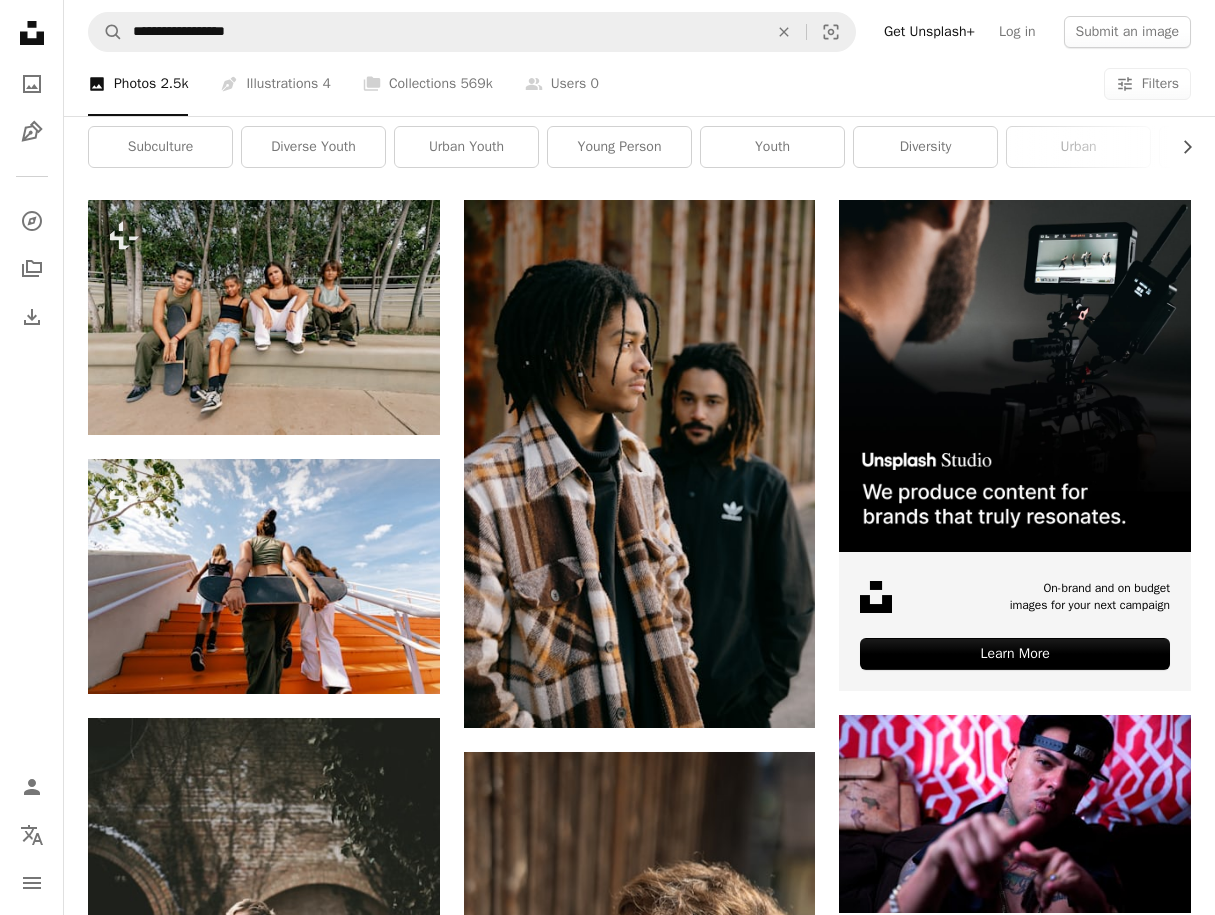 scroll, scrollTop: 0, scrollLeft: 0, axis: both 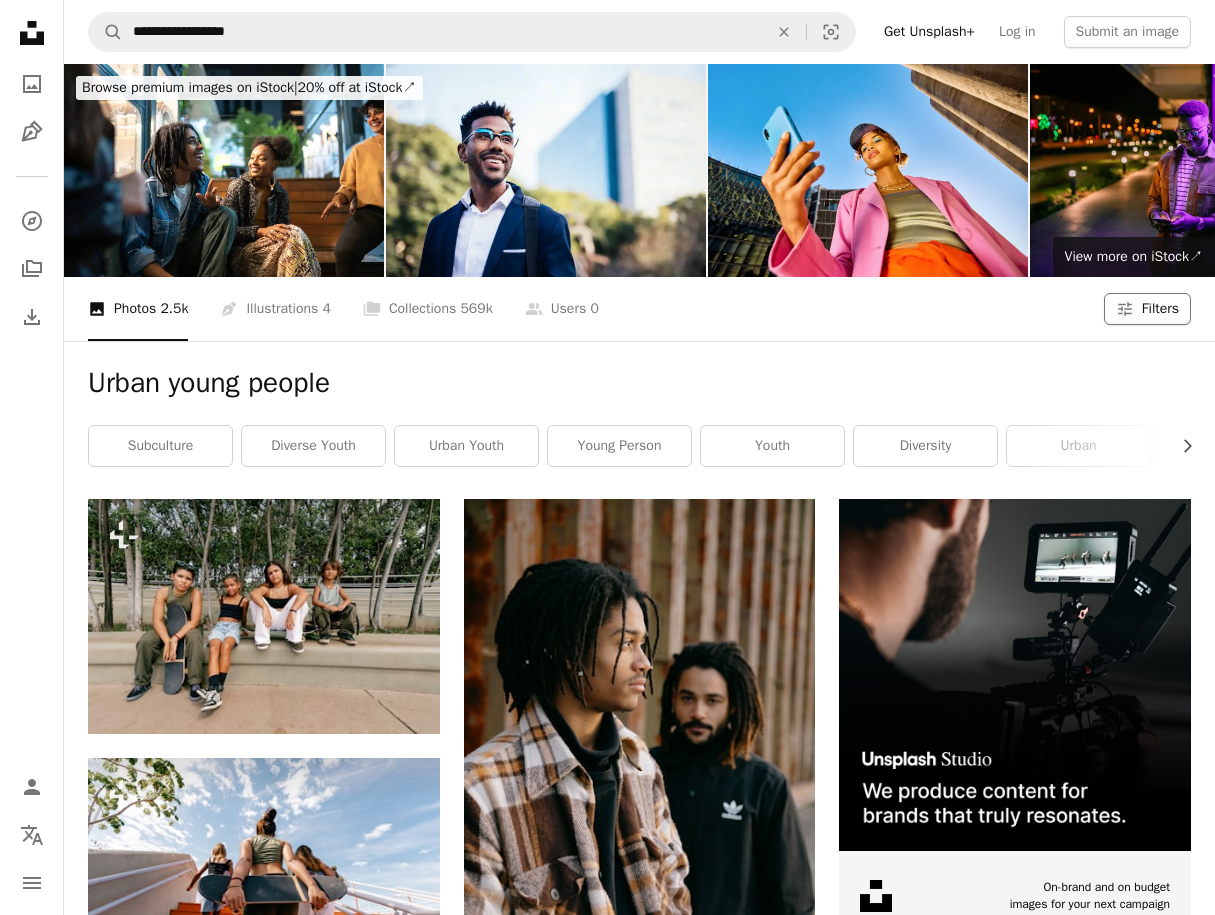 click on "Filters" at bounding box center [1160, 309] 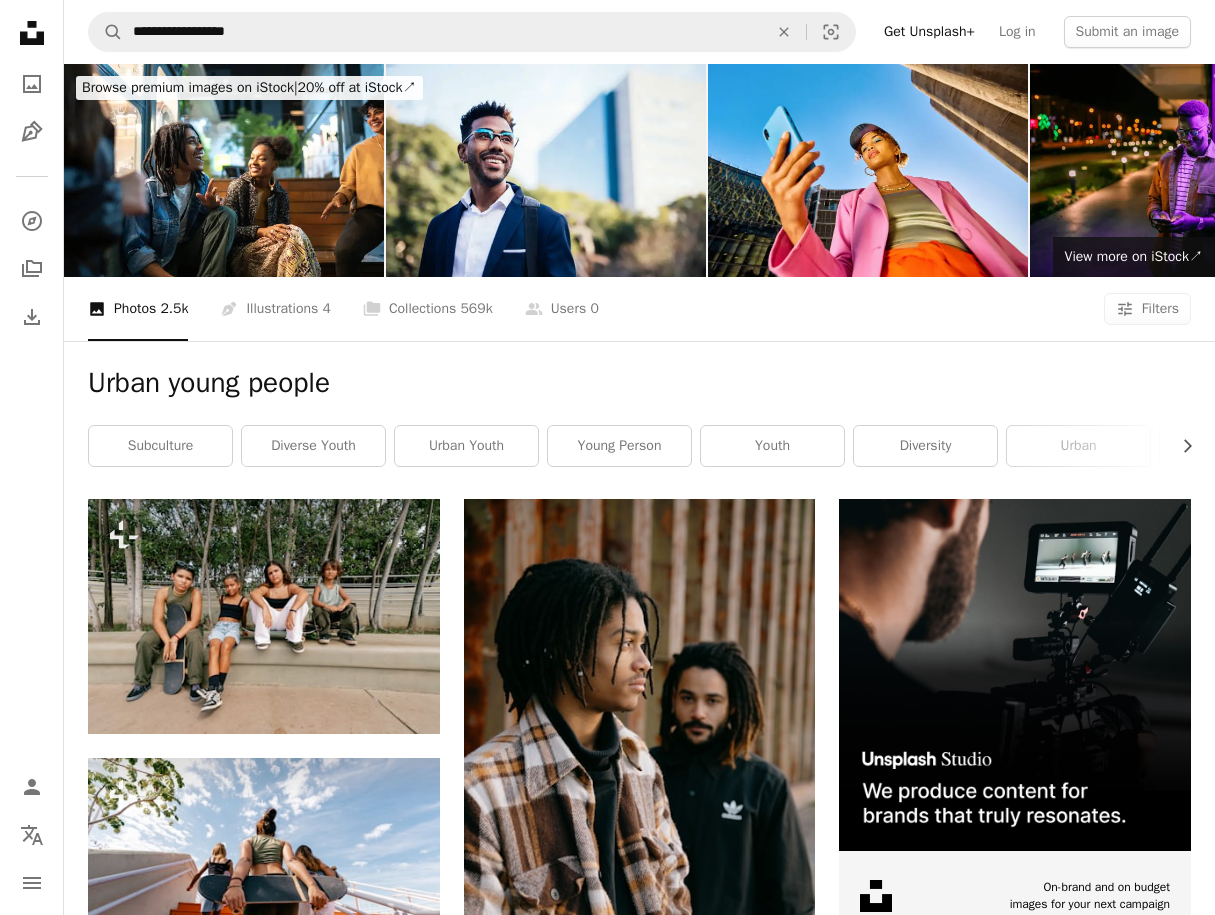 click on "Free" at bounding box center [607, 5707] 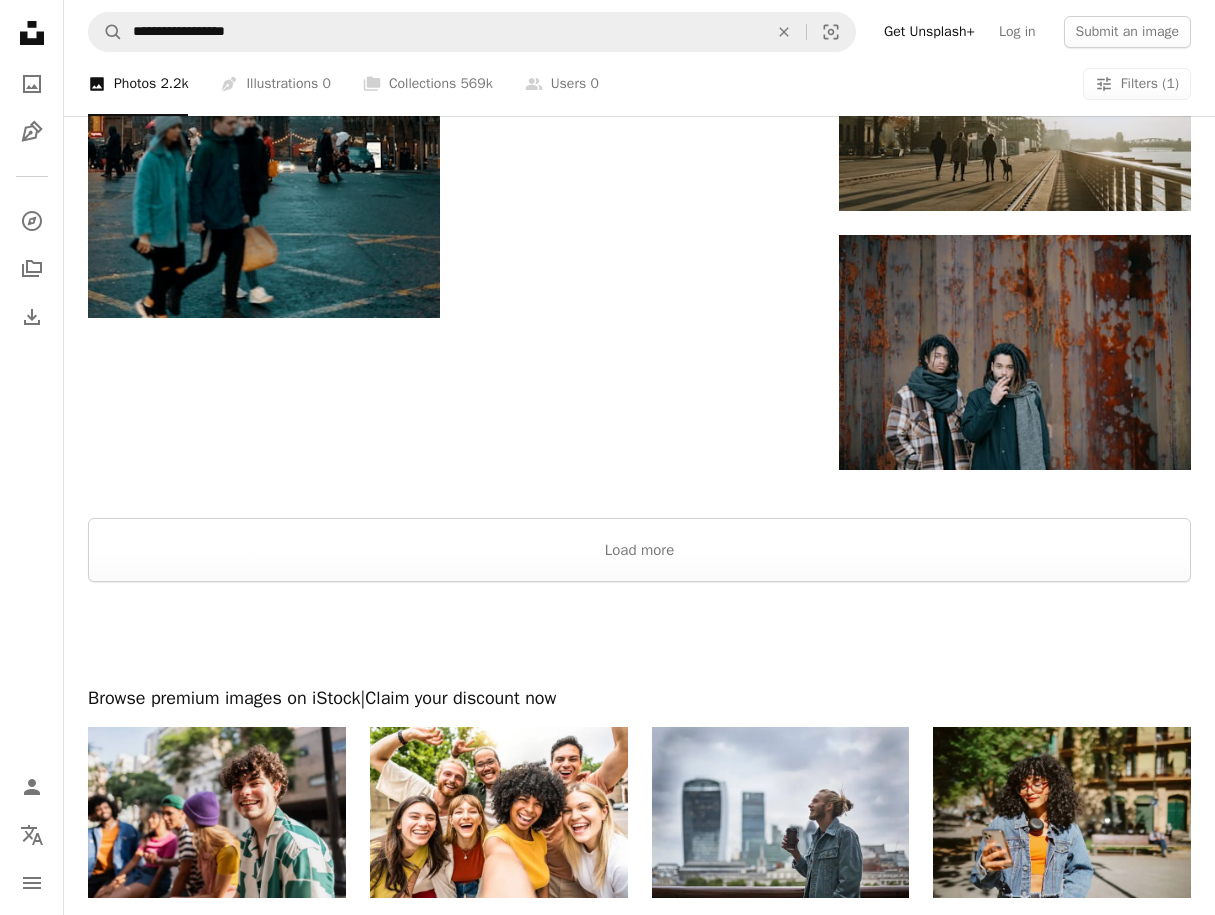 scroll, scrollTop: 3498, scrollLeft: 0, axis: vertical 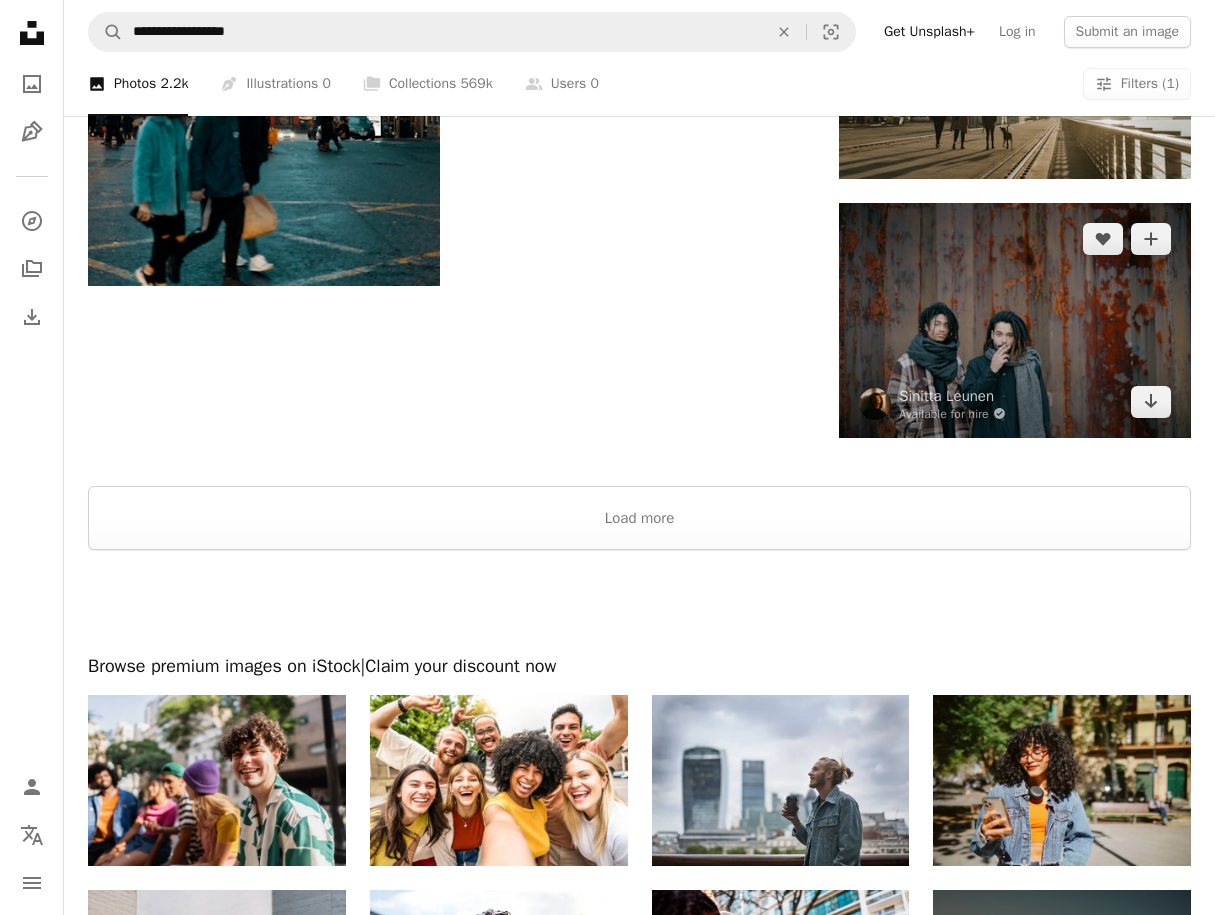 click at bounding box center (1015, 320) 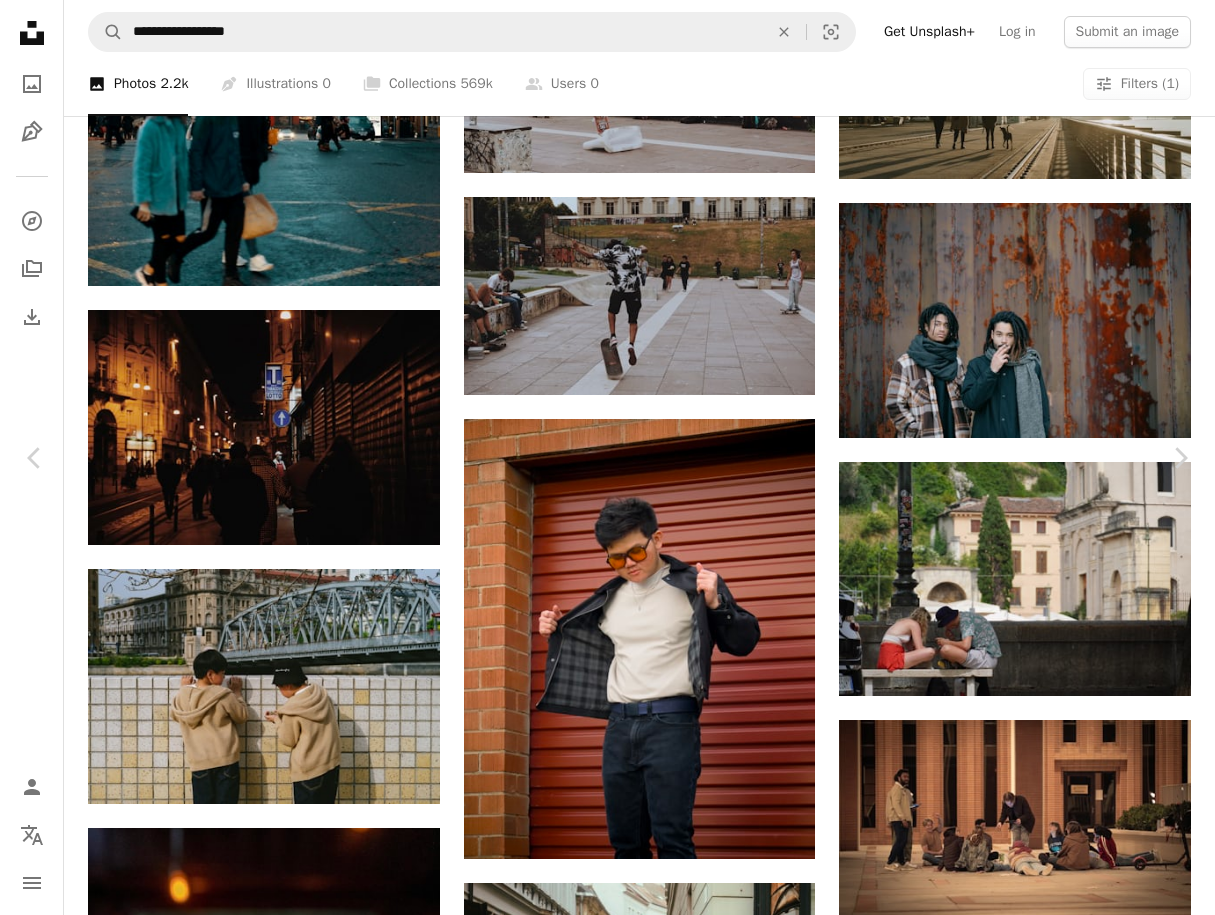 click on "An X shape" at bounding box center (20, 20) 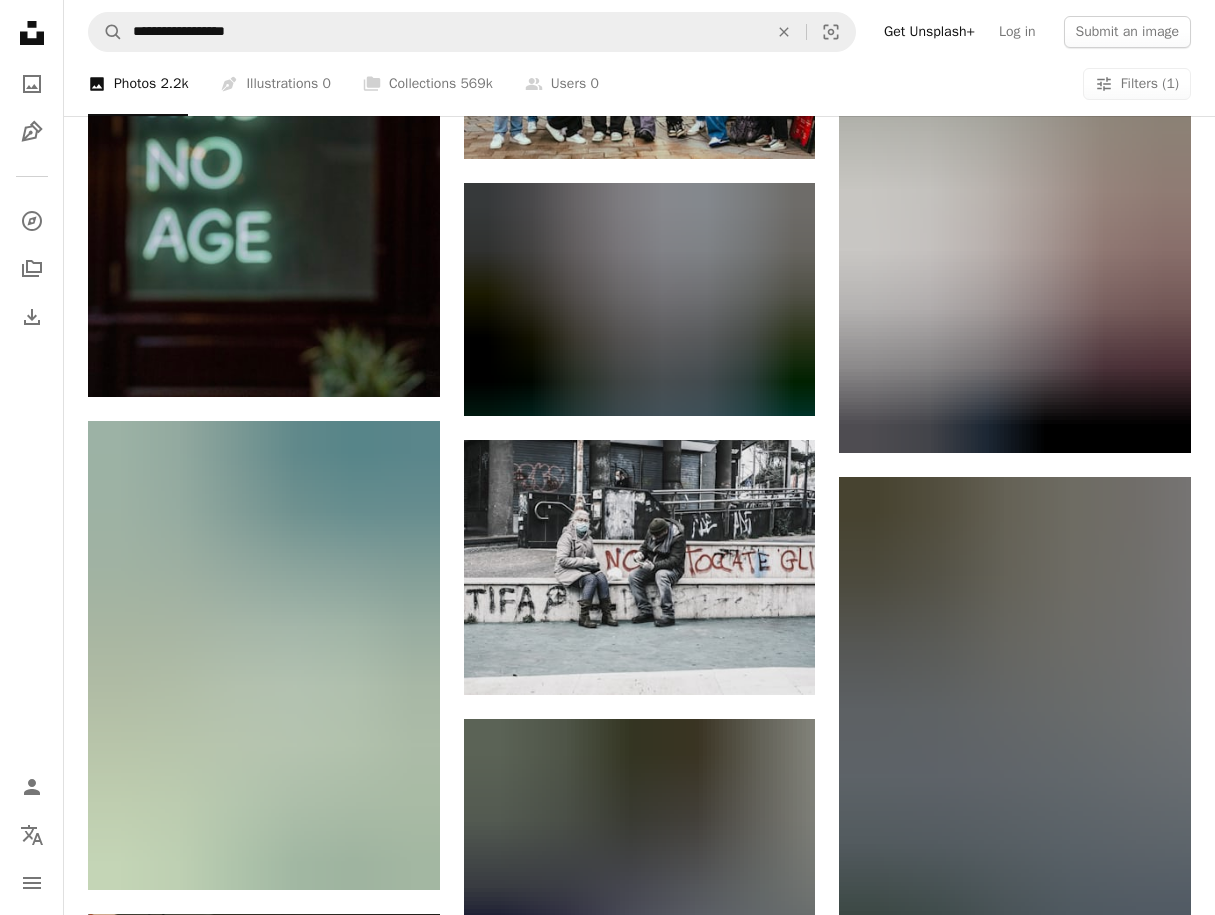 scroll, scrollTop: 4461, scrollLeft: 0, axis: vertical 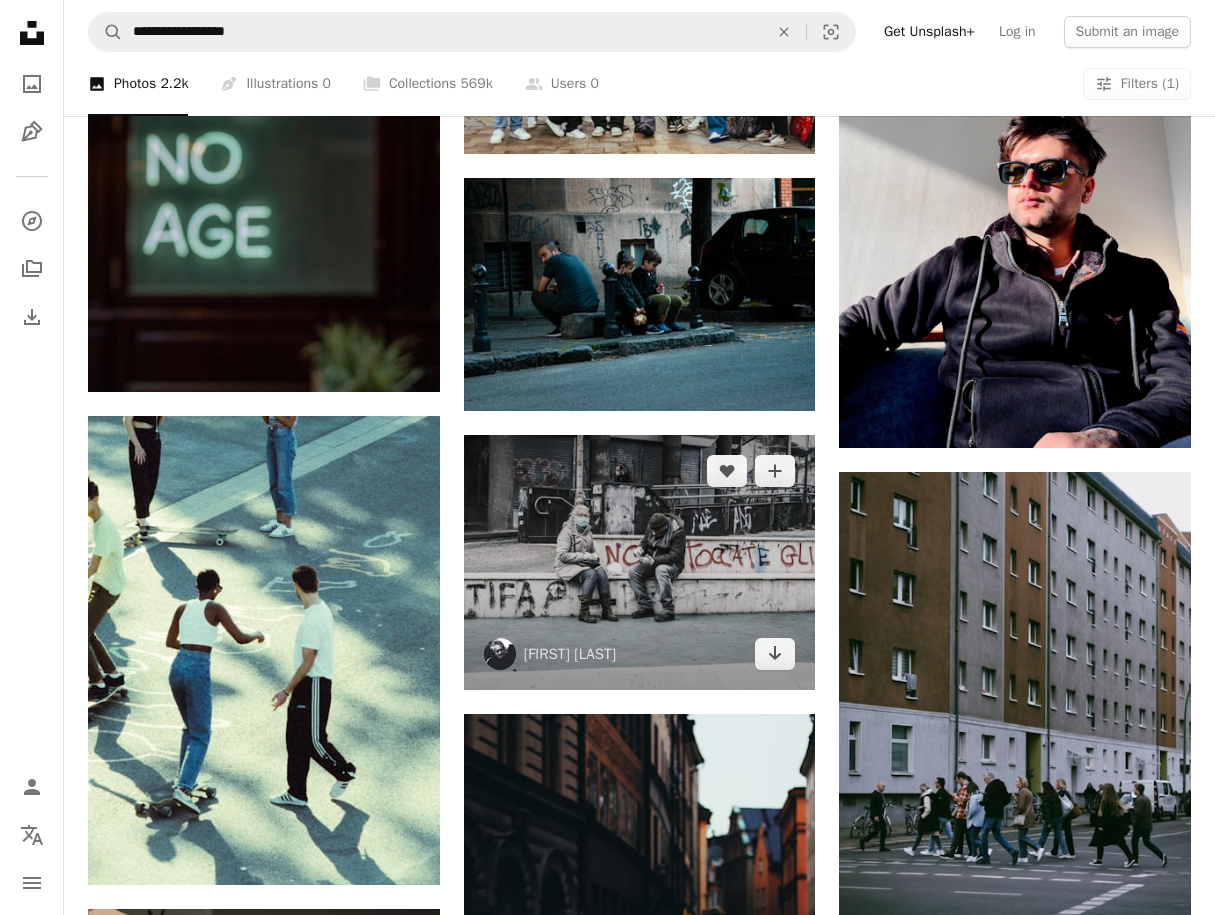 click at bounding box center (640, 562) 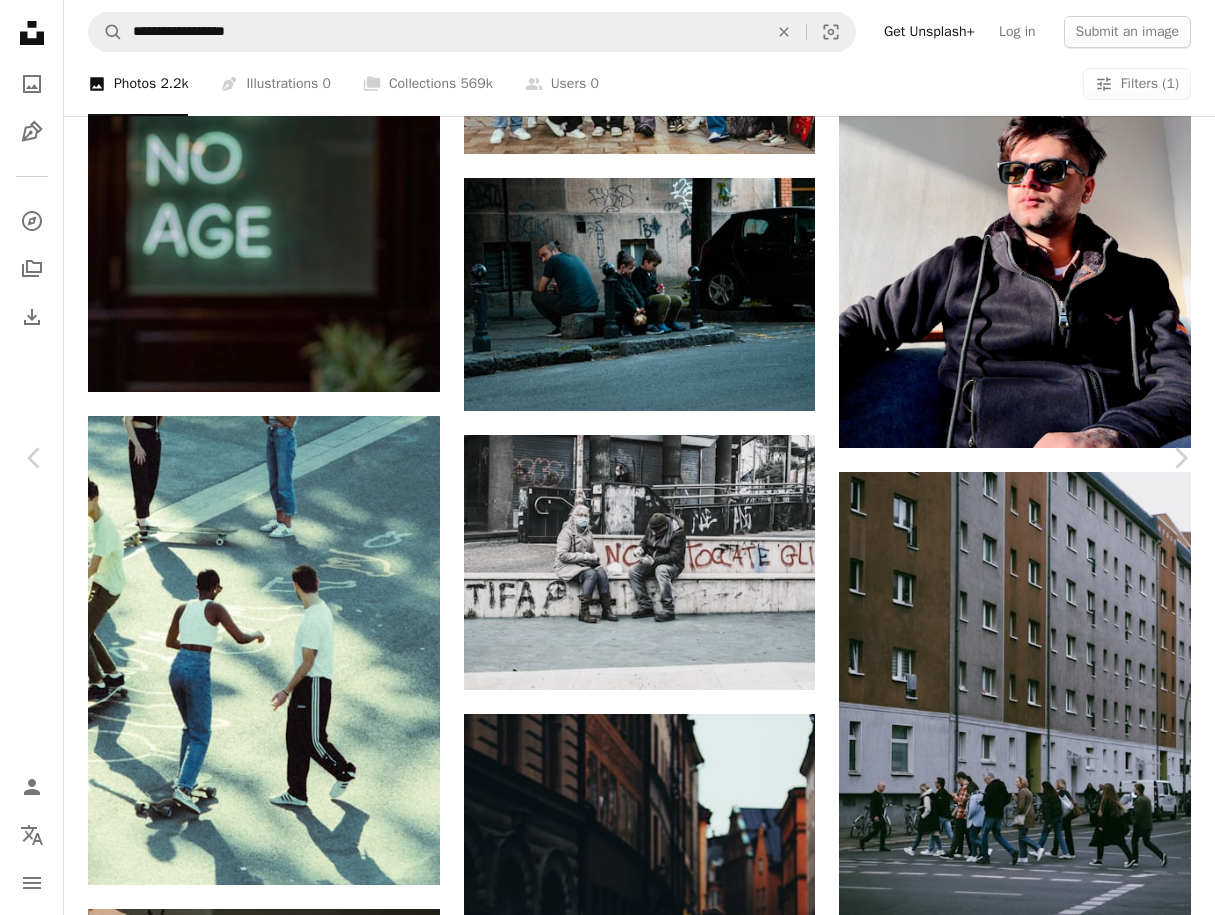 click on "An X shape" at bounding box center [20, 20] 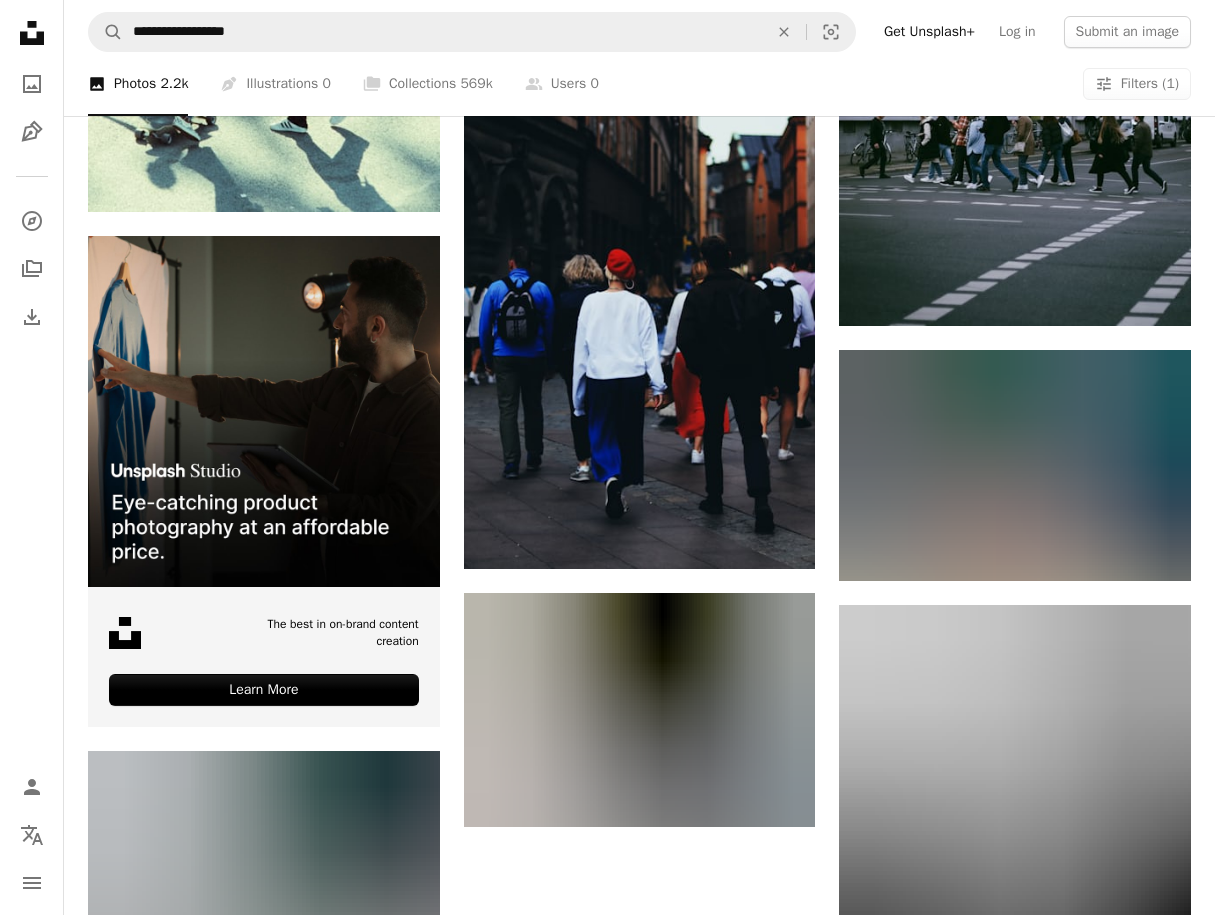 scroll, scrollTop: 5170, scrollLeft: 0, axis: vertical 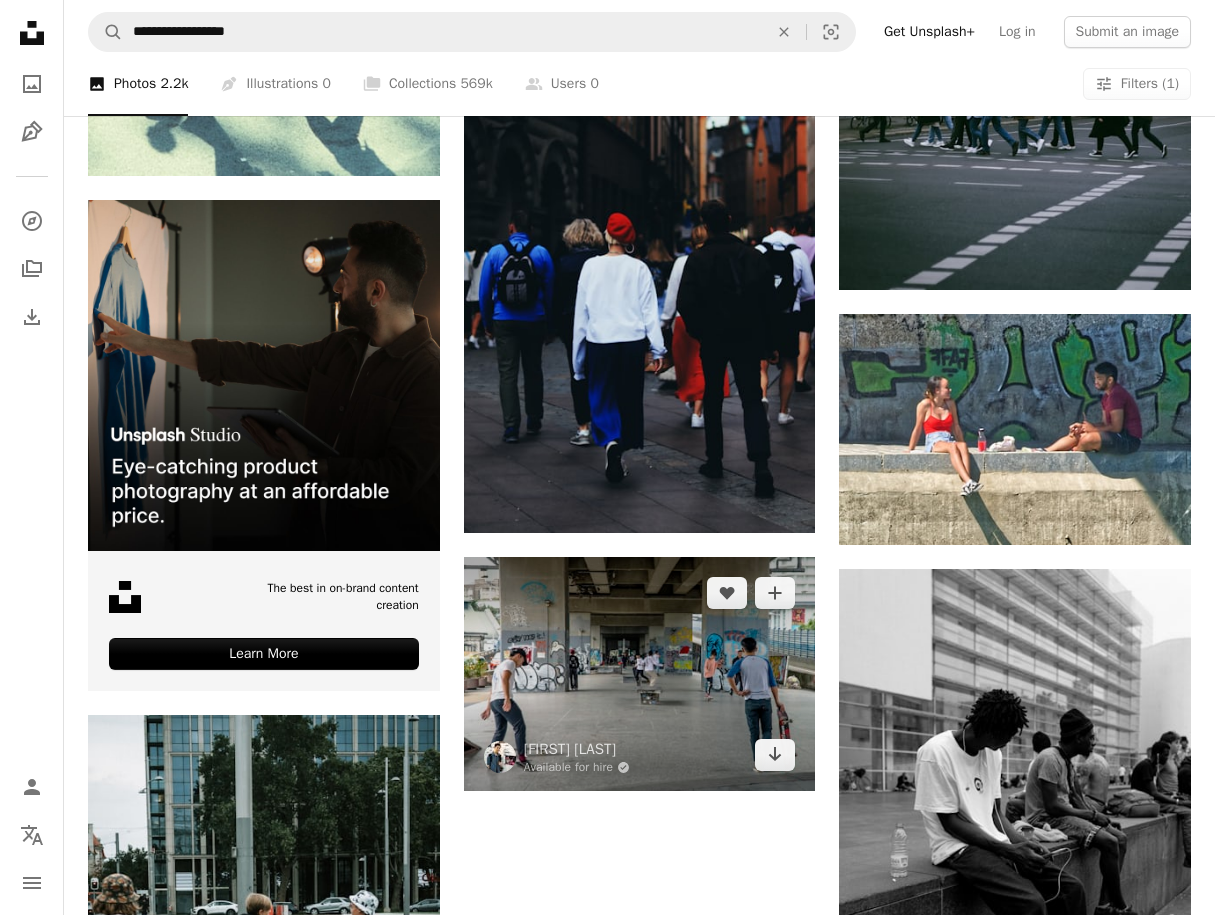 click at bounding box center [640, 674] 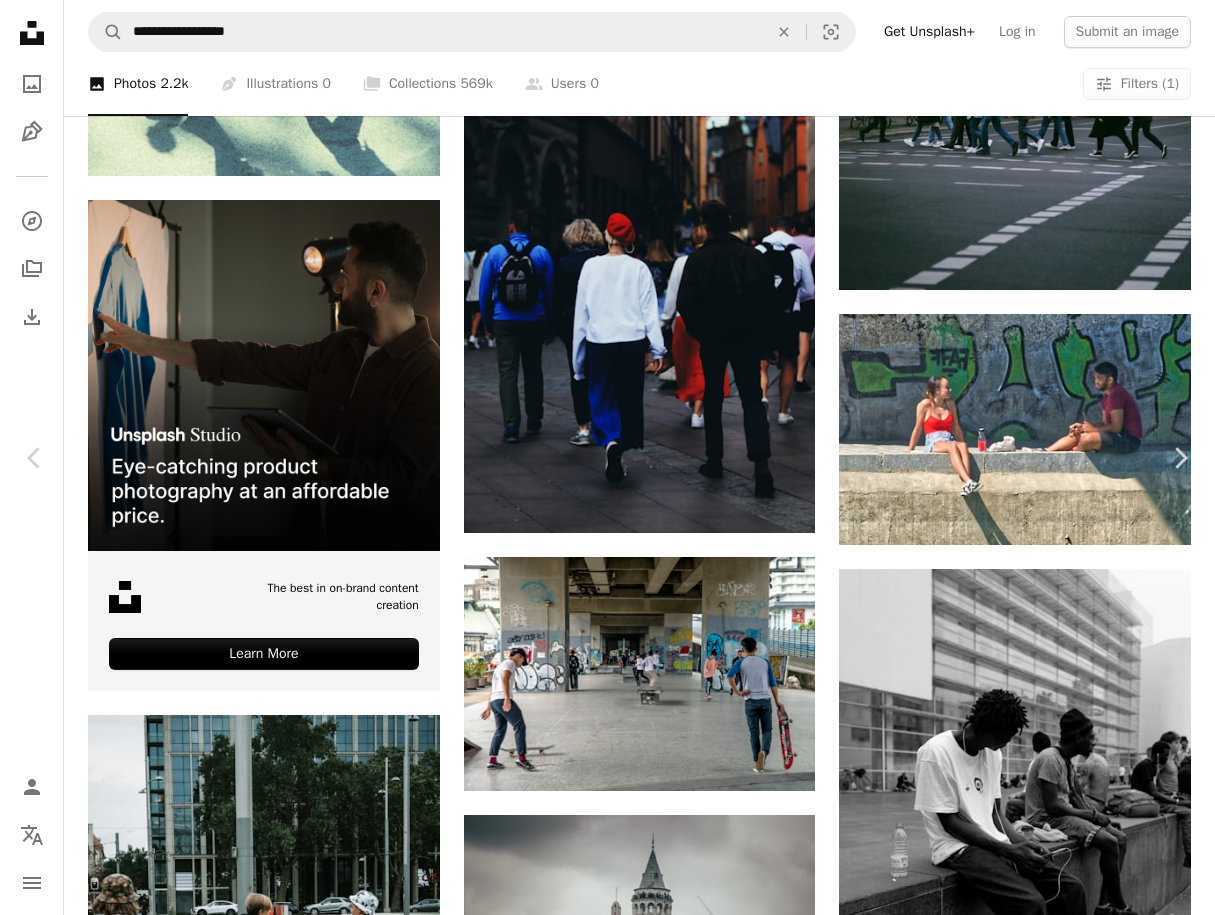 click on "An X shape" at bounding box center [20, 20] 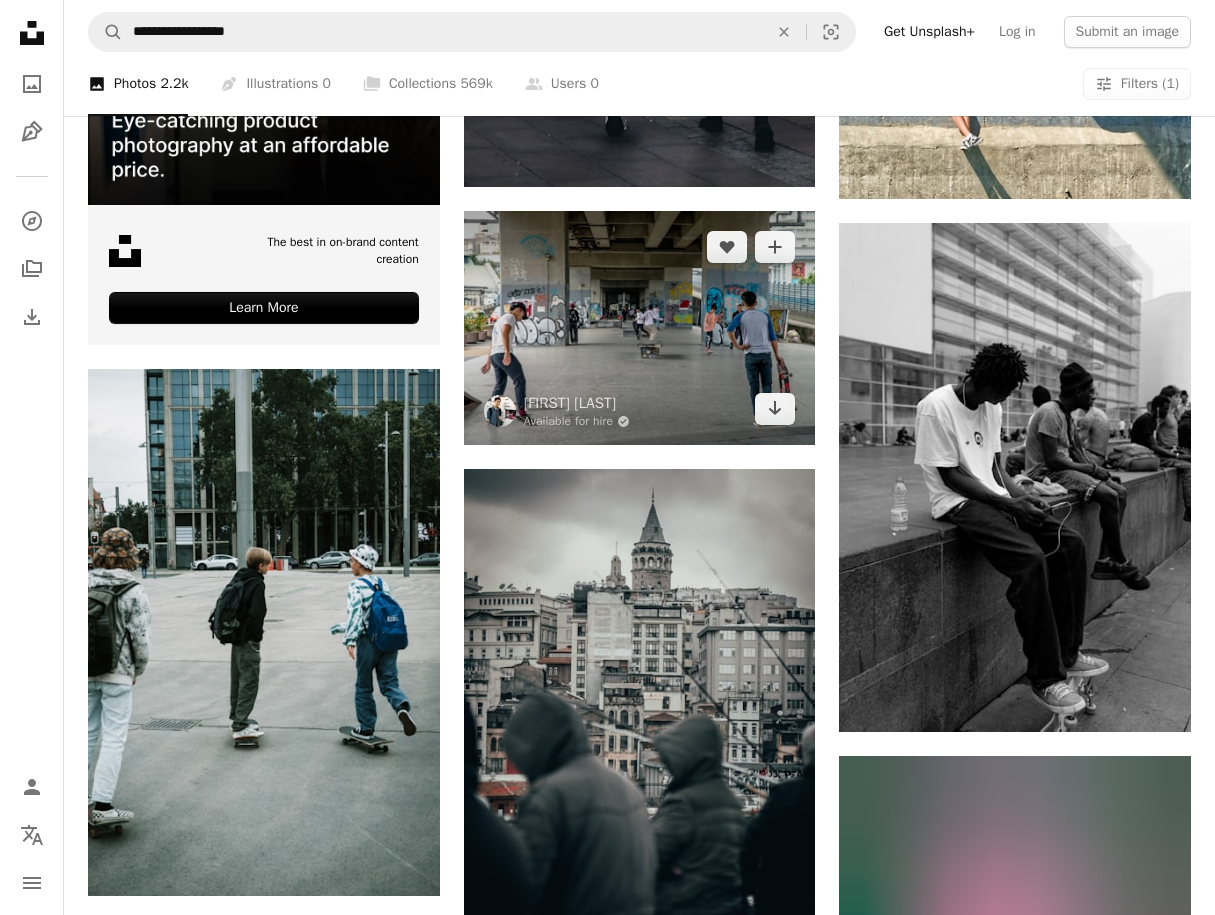 scroll, scrollTop: 5521, scrollLeft: 0, axis: vertical 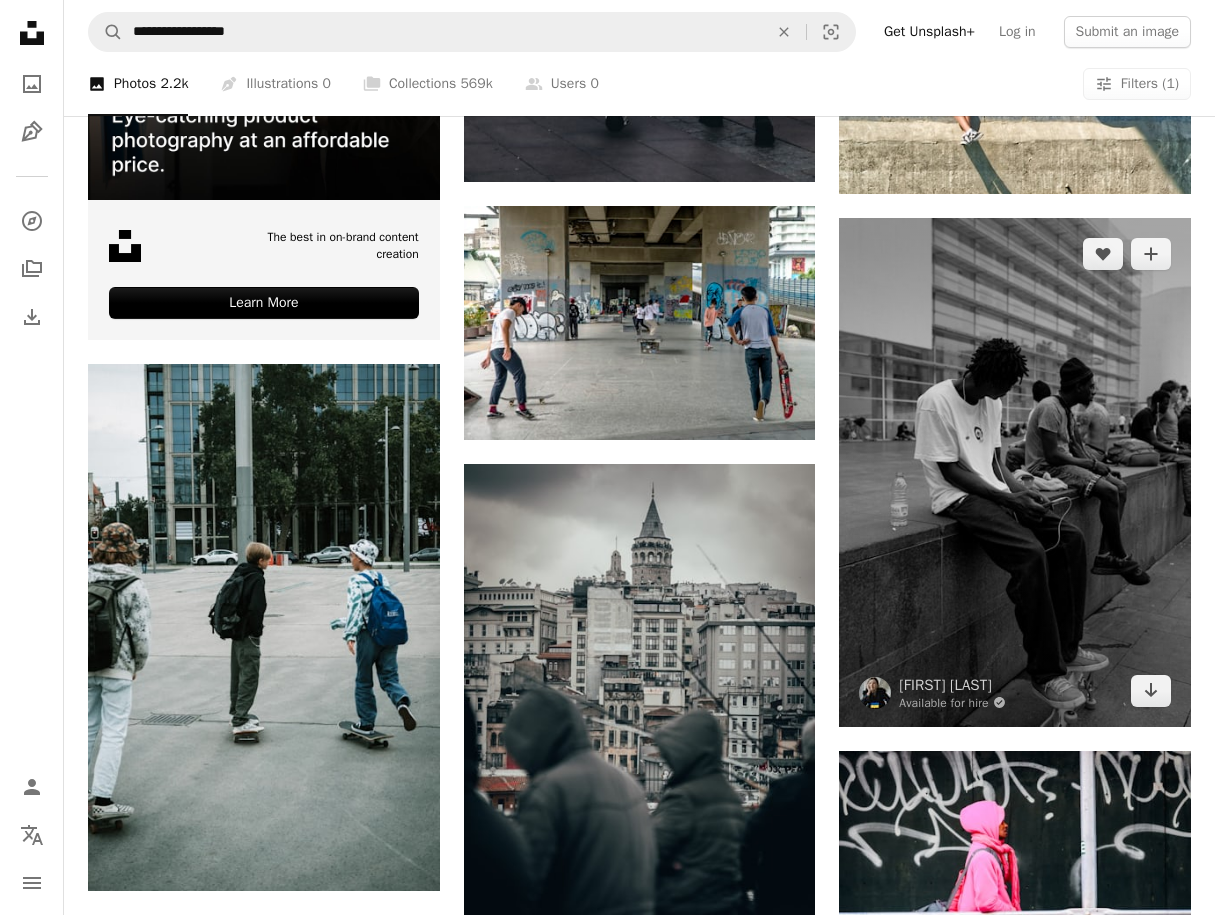 click at bounding box center [1015, 472] 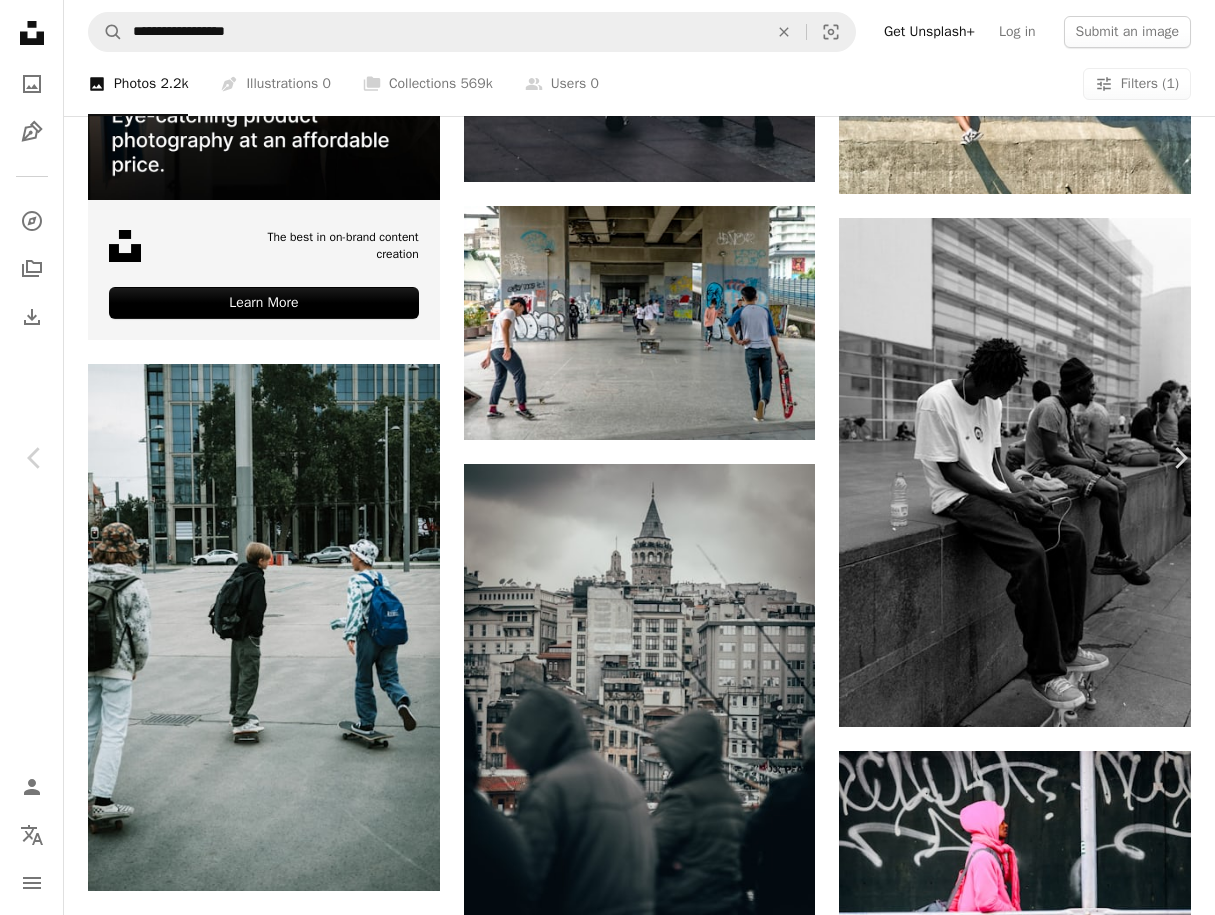 click on "An X shape" at bounding box center (20, 20) 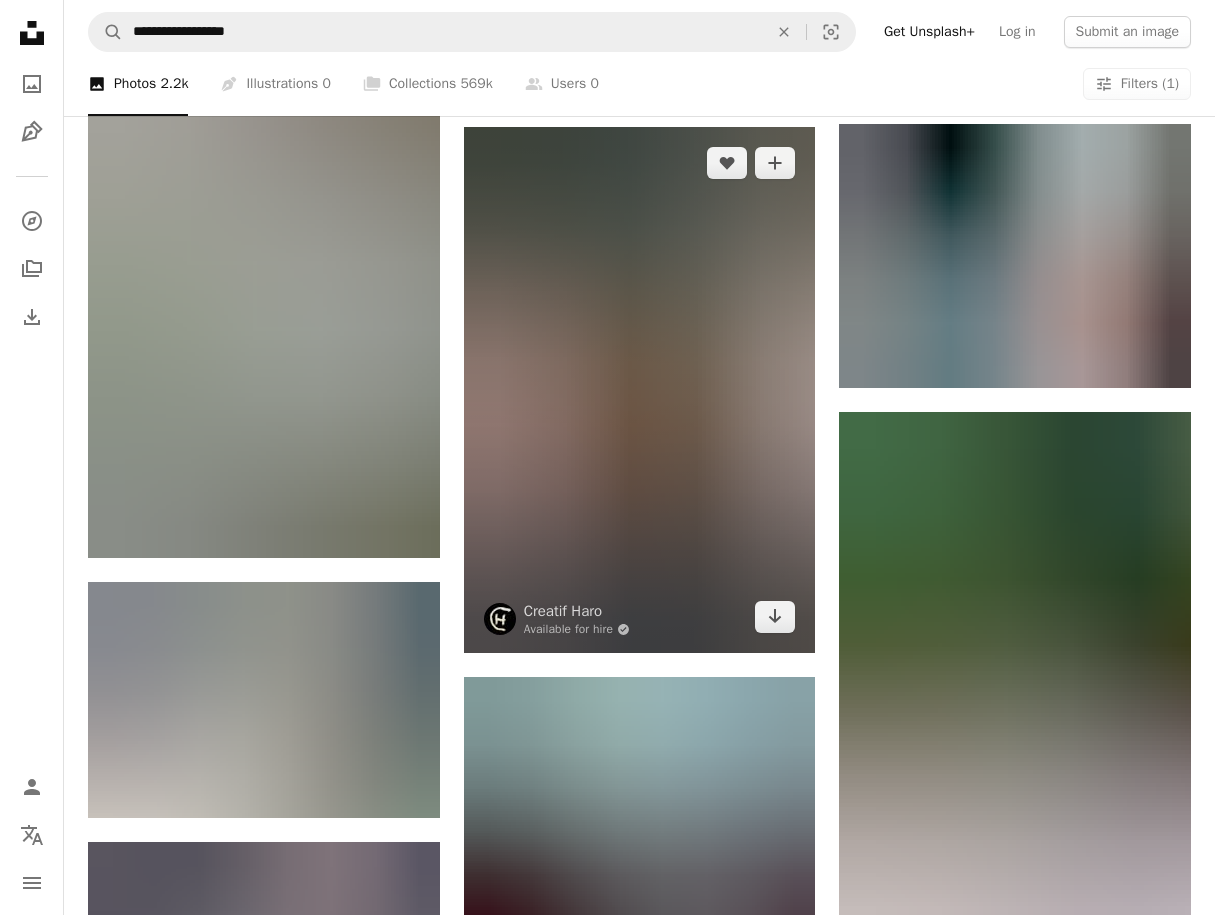 scroll, scrollTop: 6081, scrollLeft: 0, axis: vertical 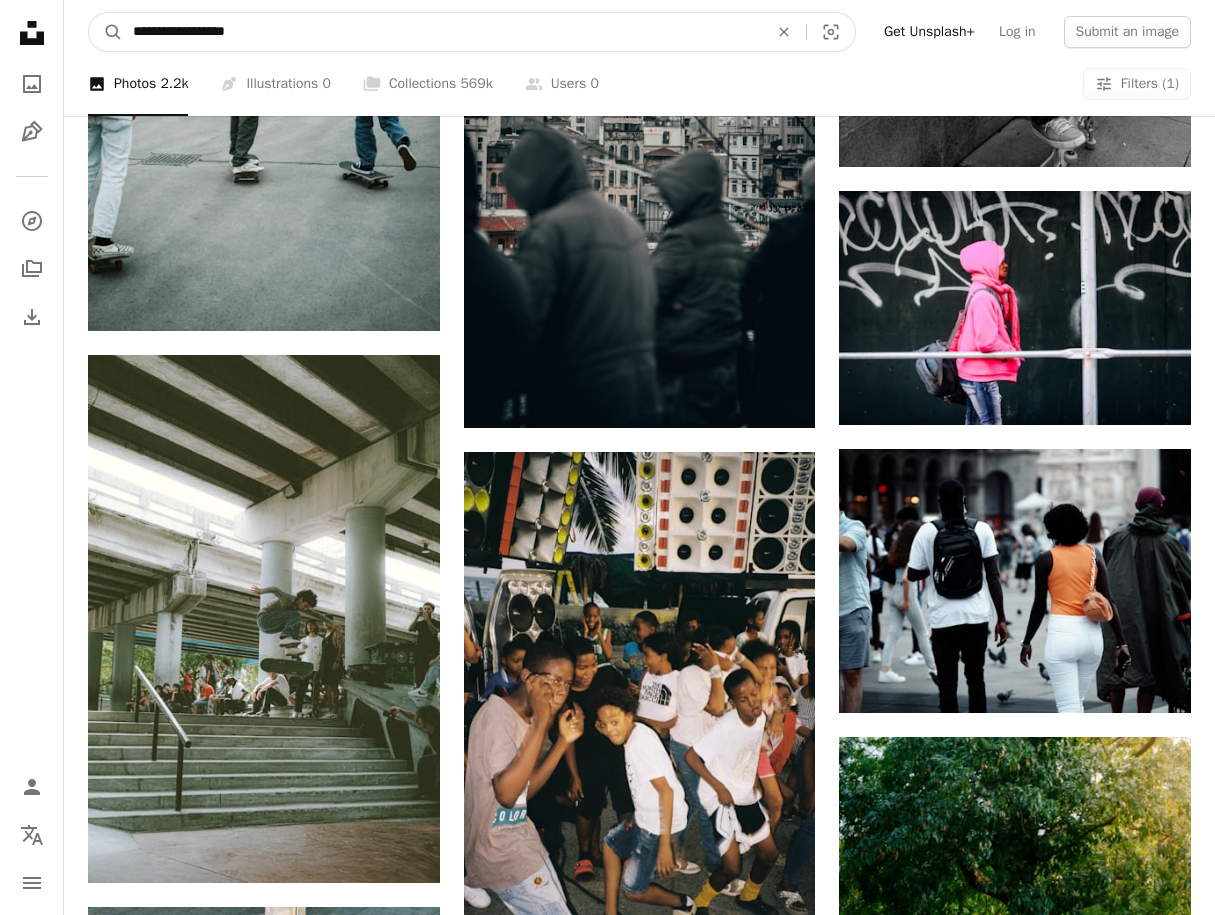 click on "**********" at bounding box center (442, 32) 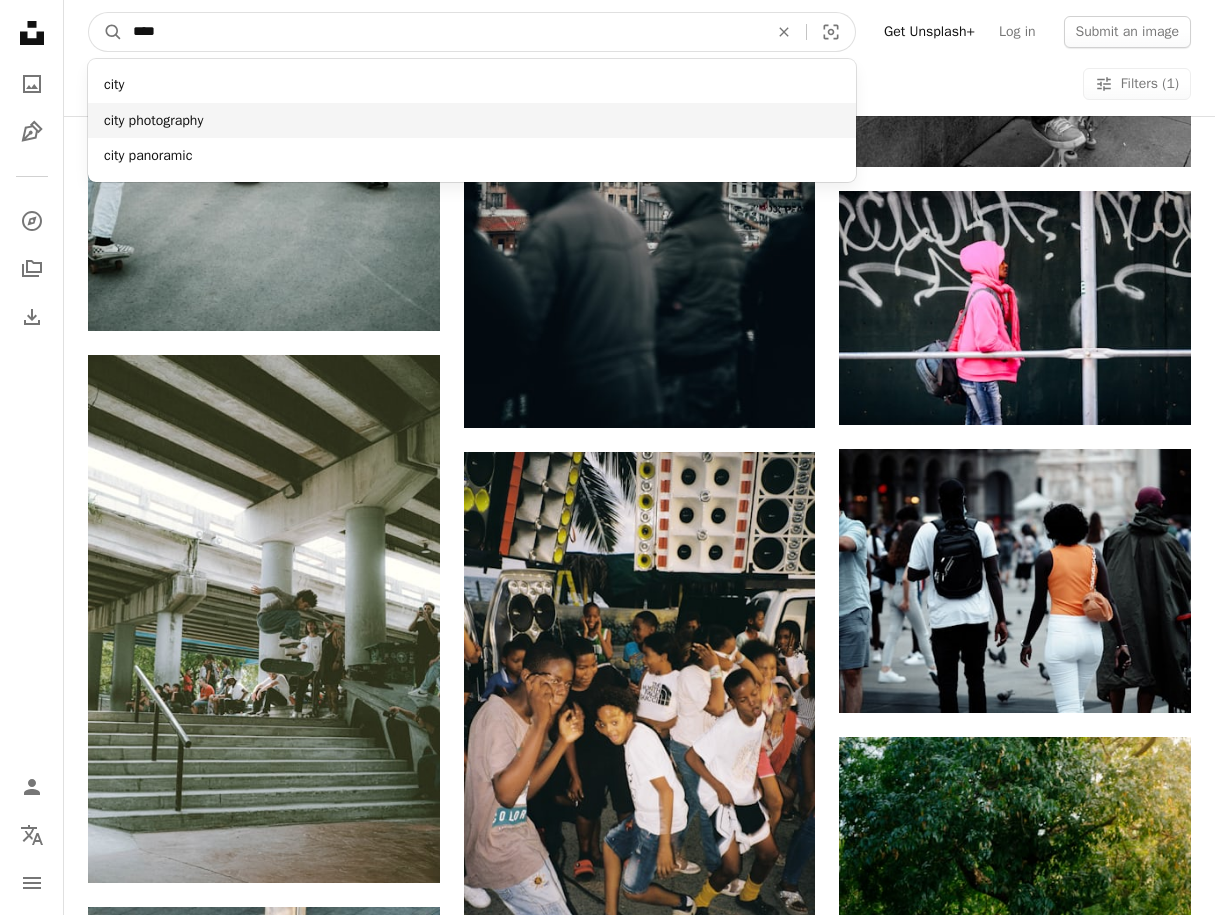 type on "****" 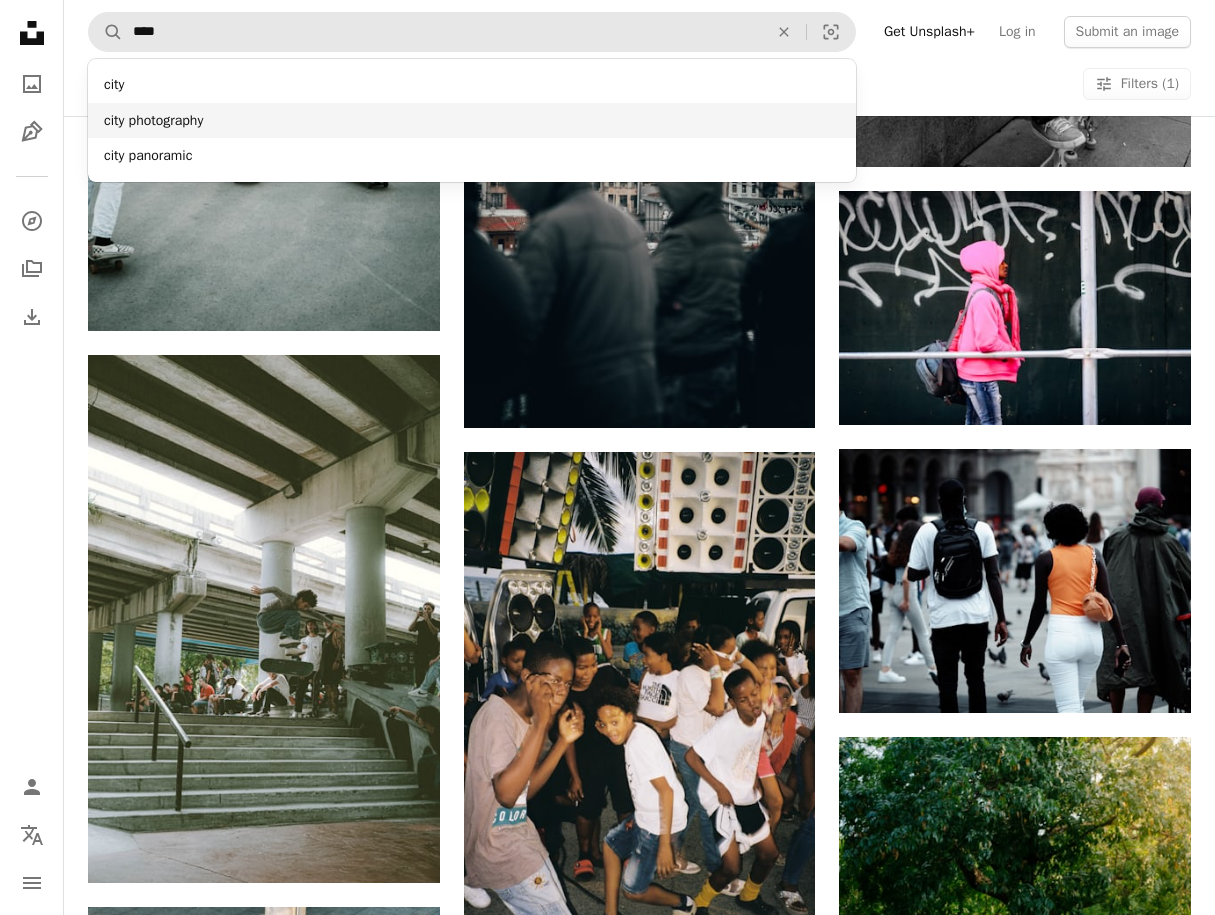 click on "city photography" at bounding box center (472, 121) 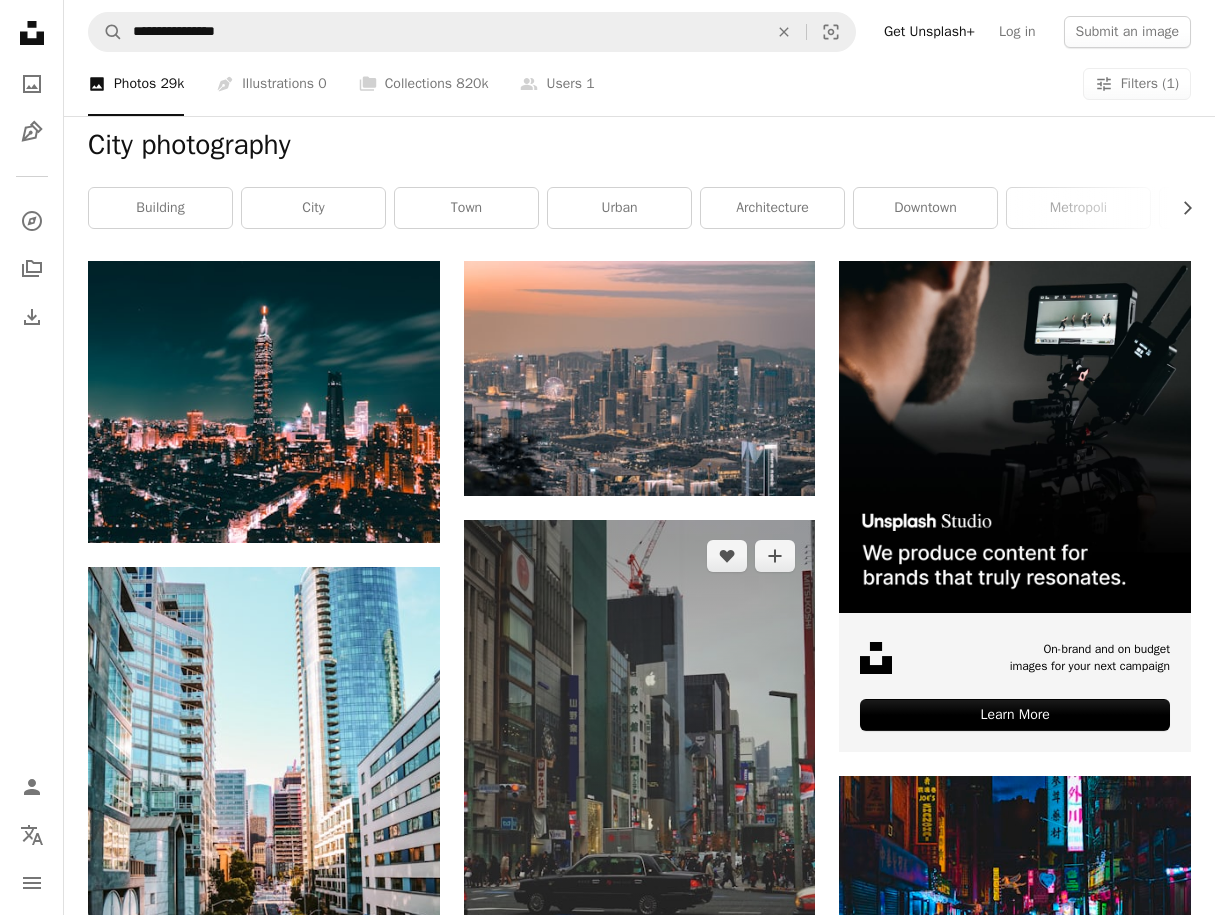 scroll, scrollTop: 0, scrollLeft: 0, axis: both 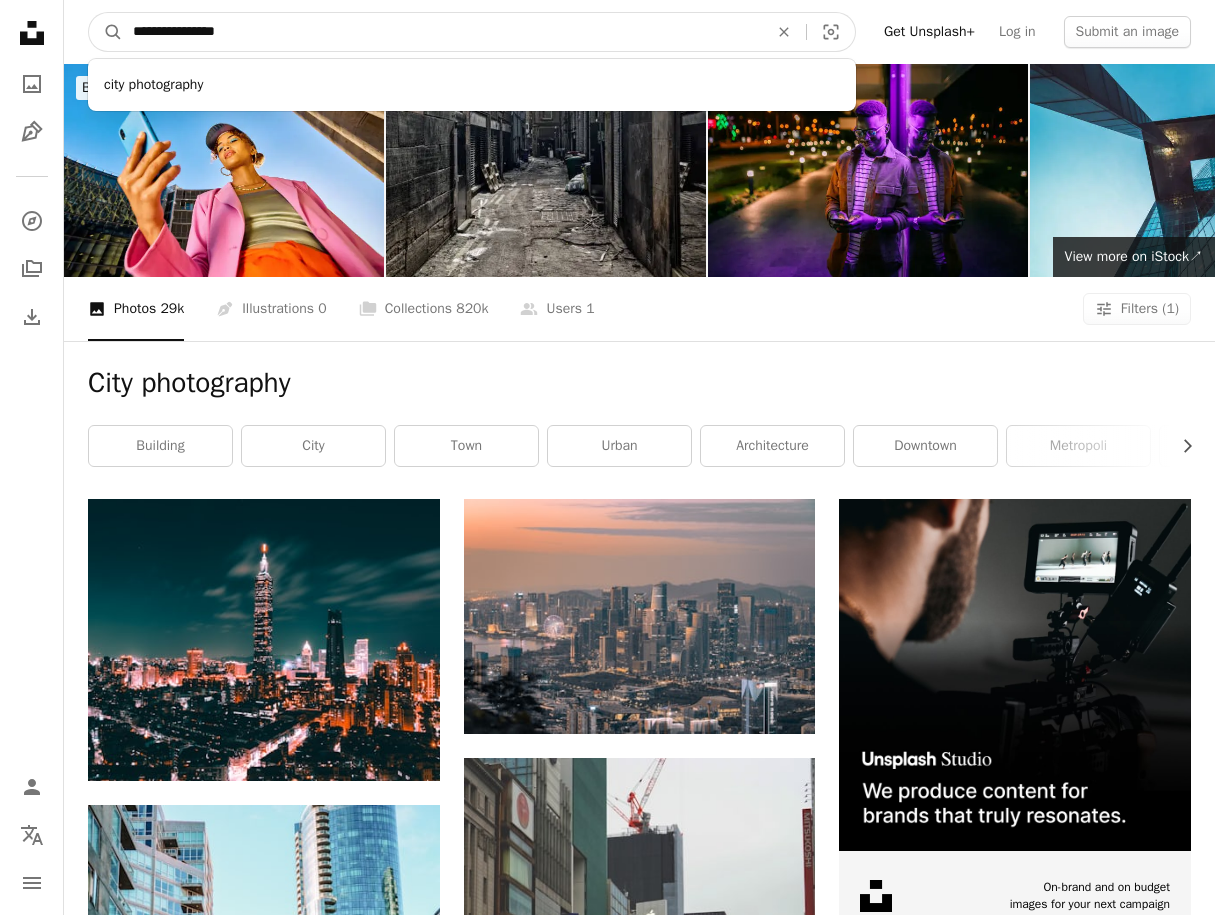 drag, startPoint x: 281, startPoint y: 33, endPoint x: -20, endPoint y: 14, distance: 301.59906 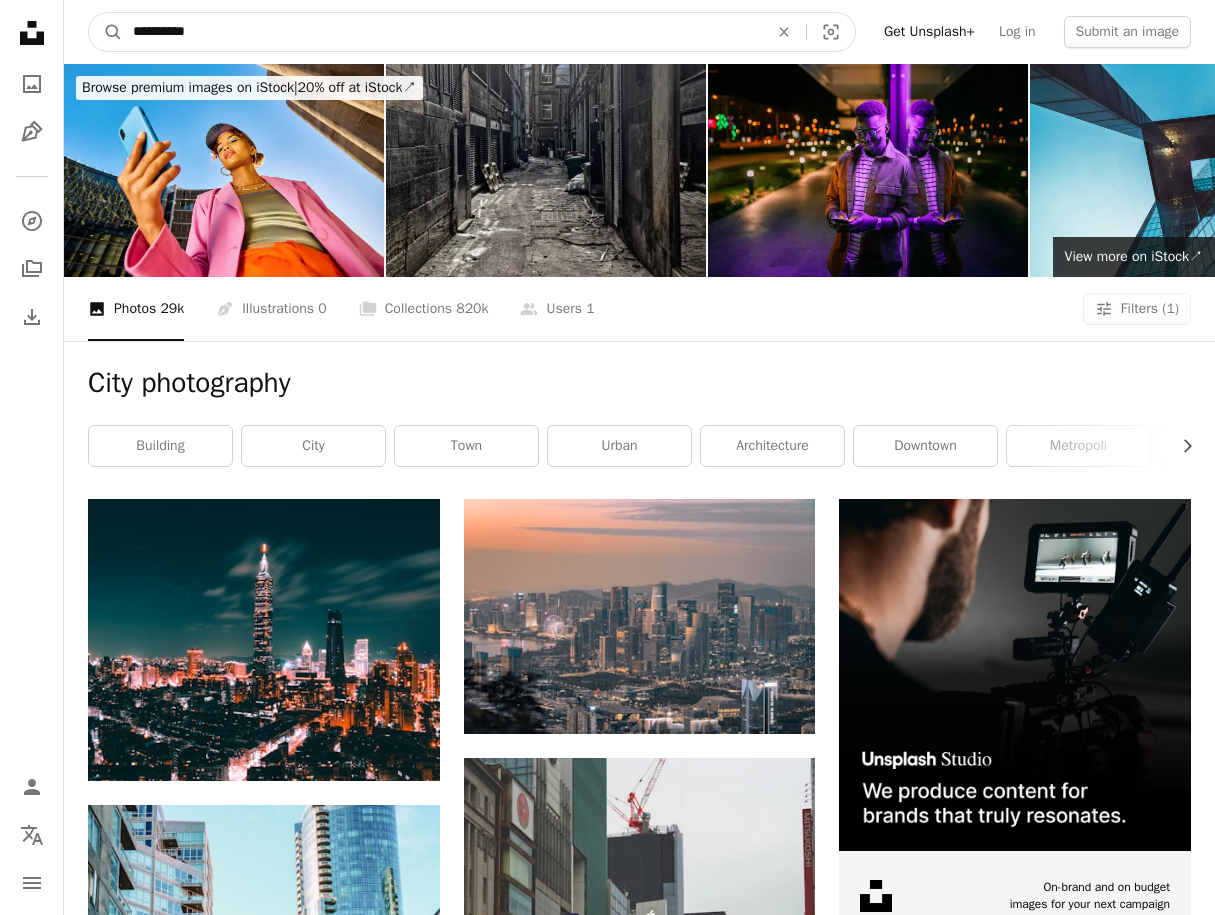 type on "**********" 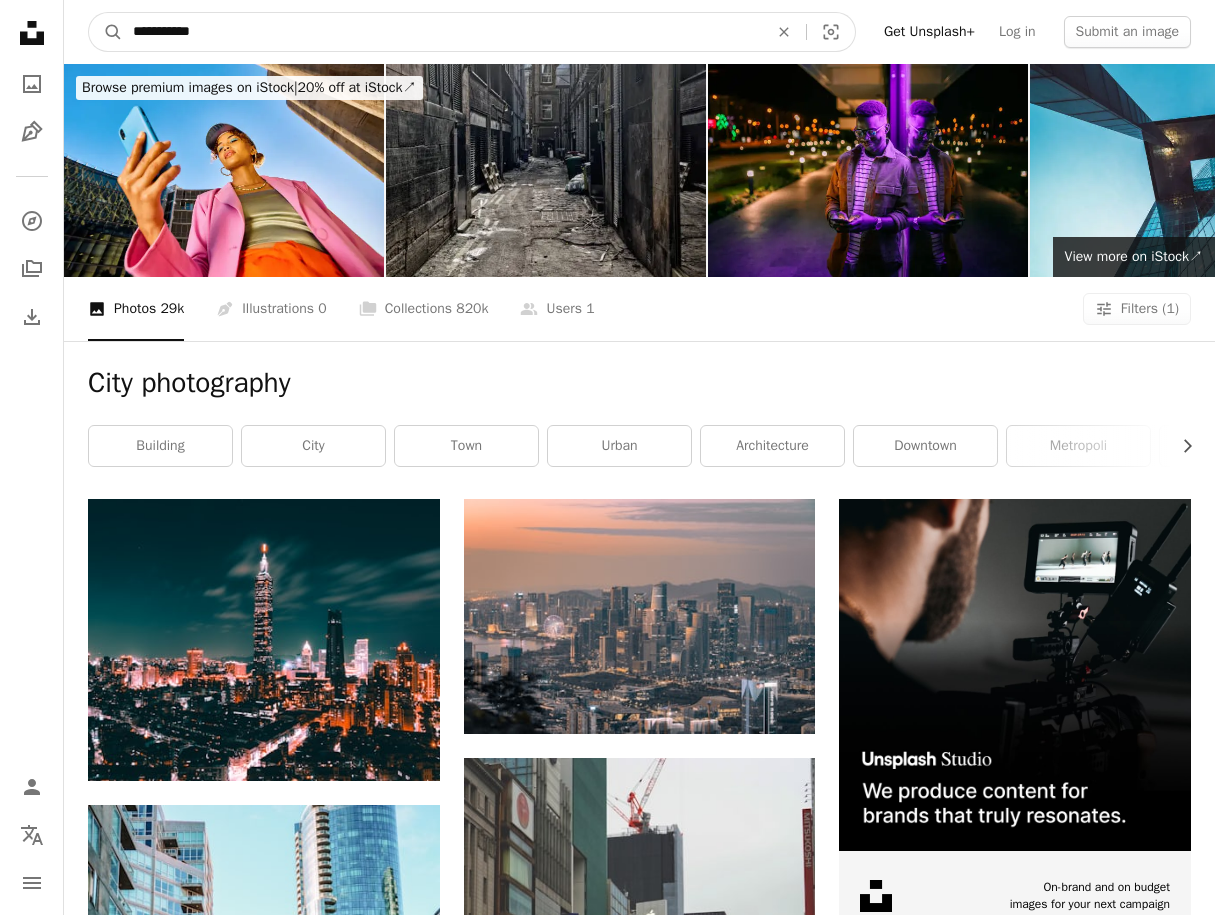 click on "A magnifying glass" at bounding box center (106, 32) 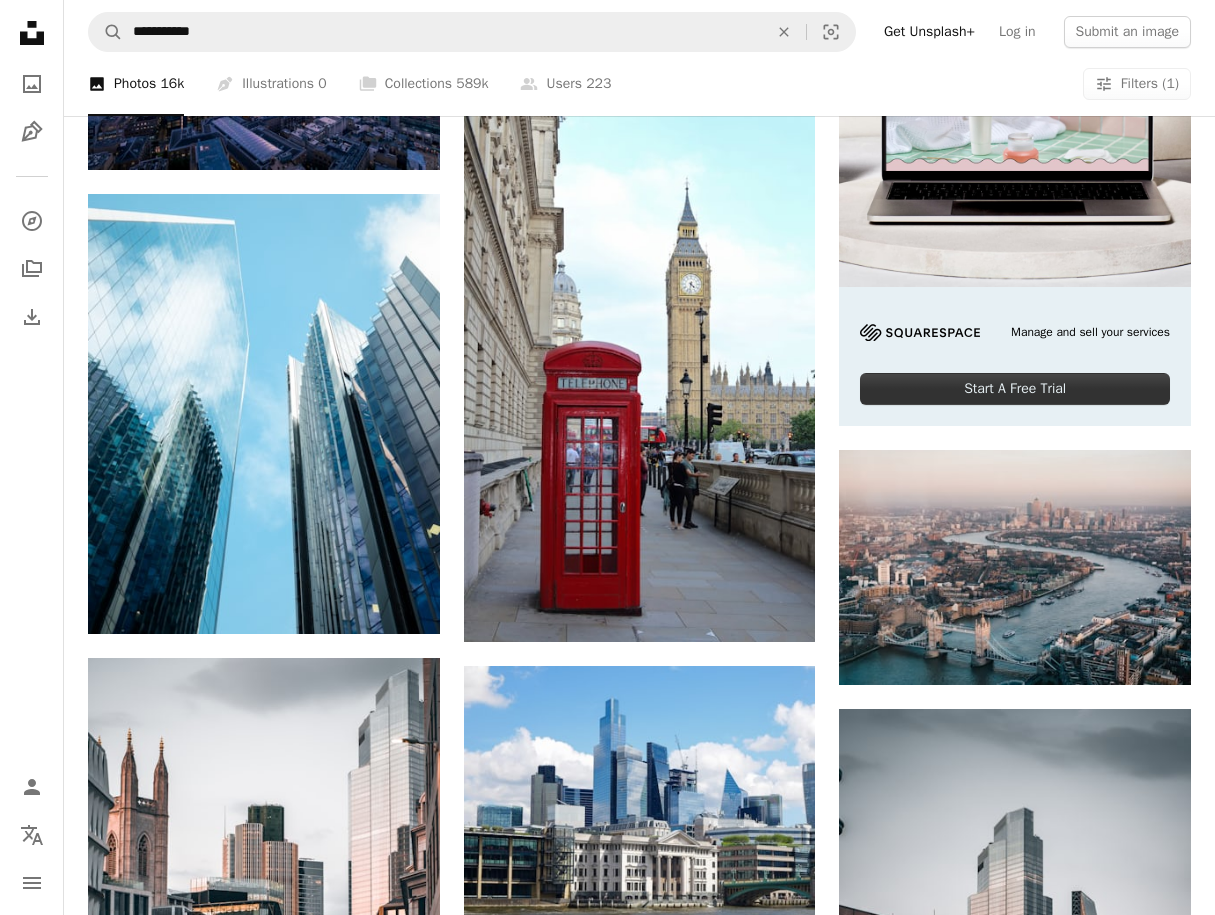 scroll, scrollTop: 611, scrollLeft: 0, axis: vertical 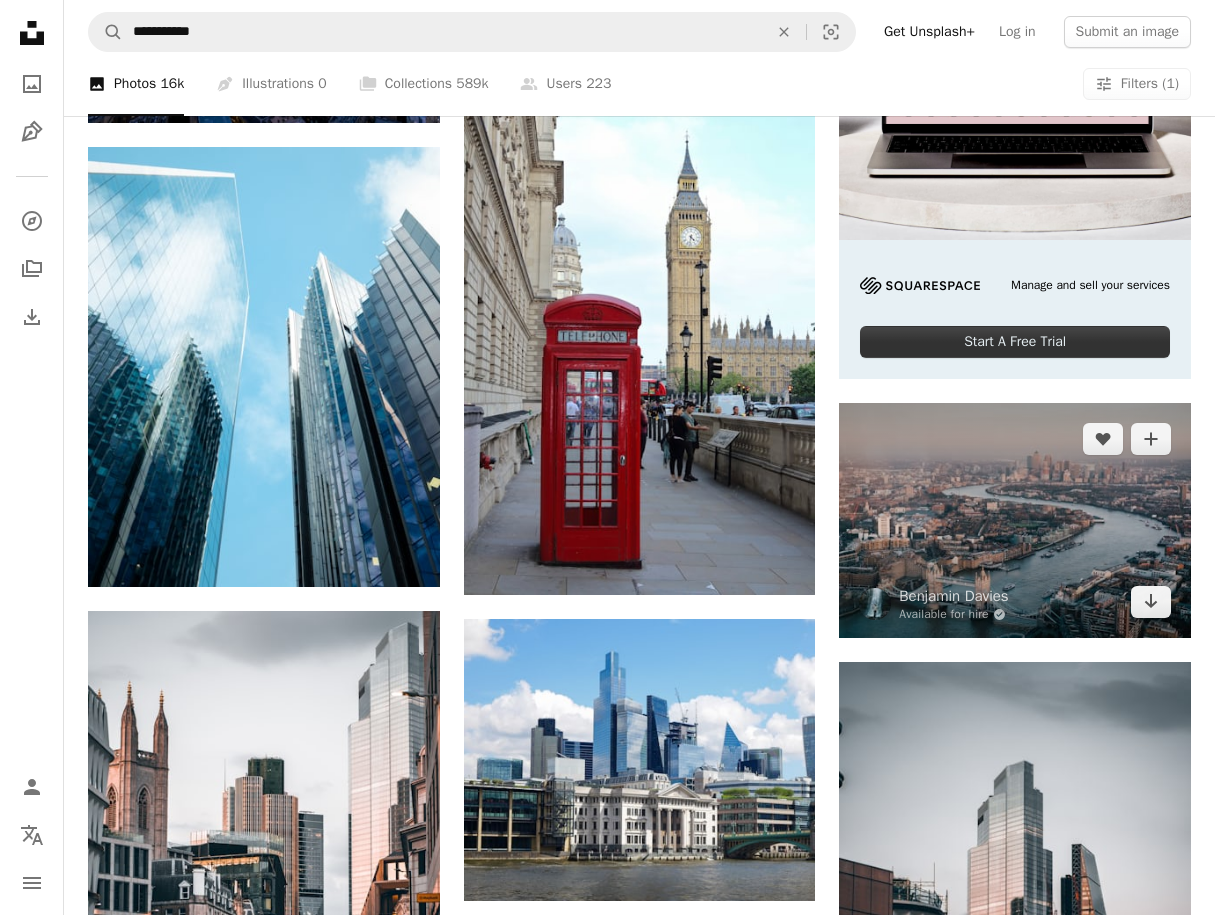 click at bounding box center (1015, 520) 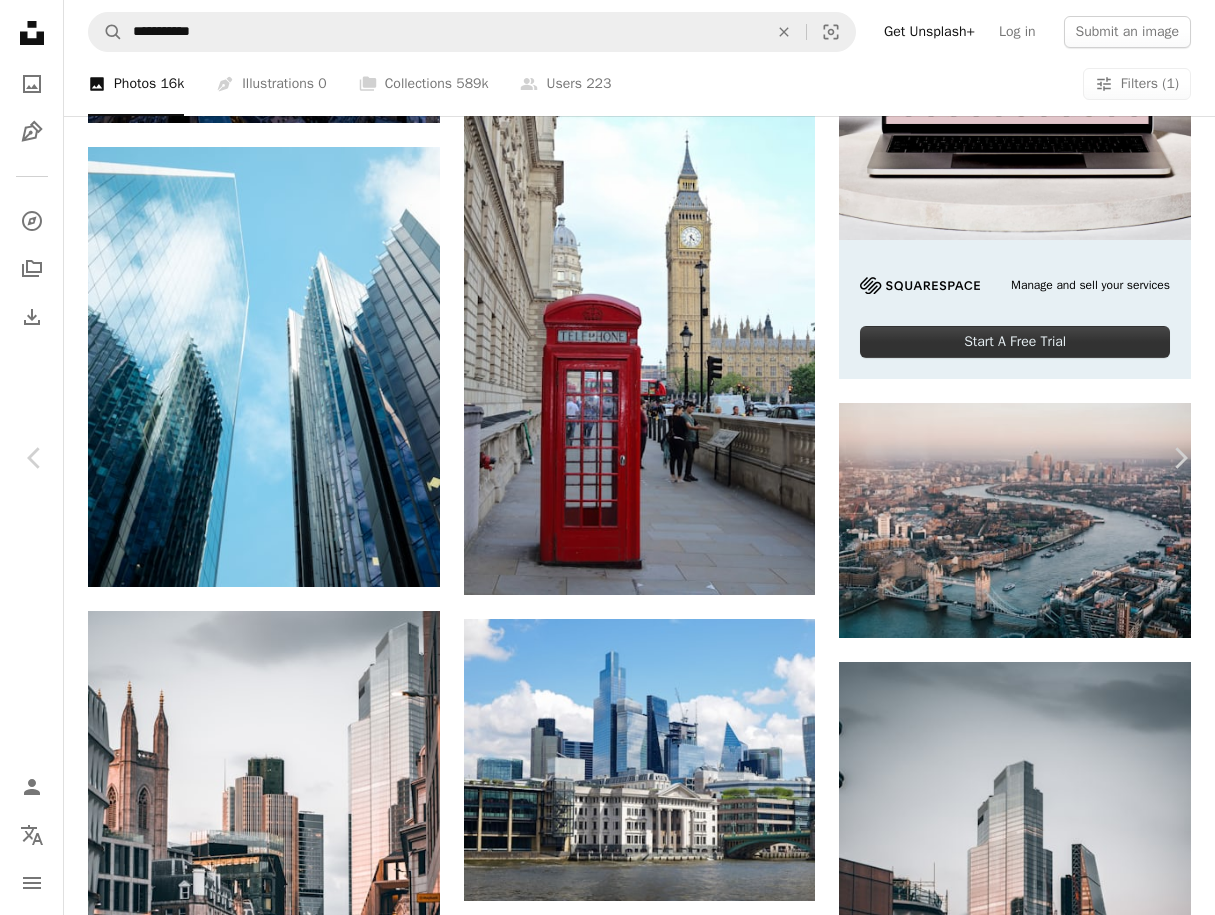 click on "Chevron down" 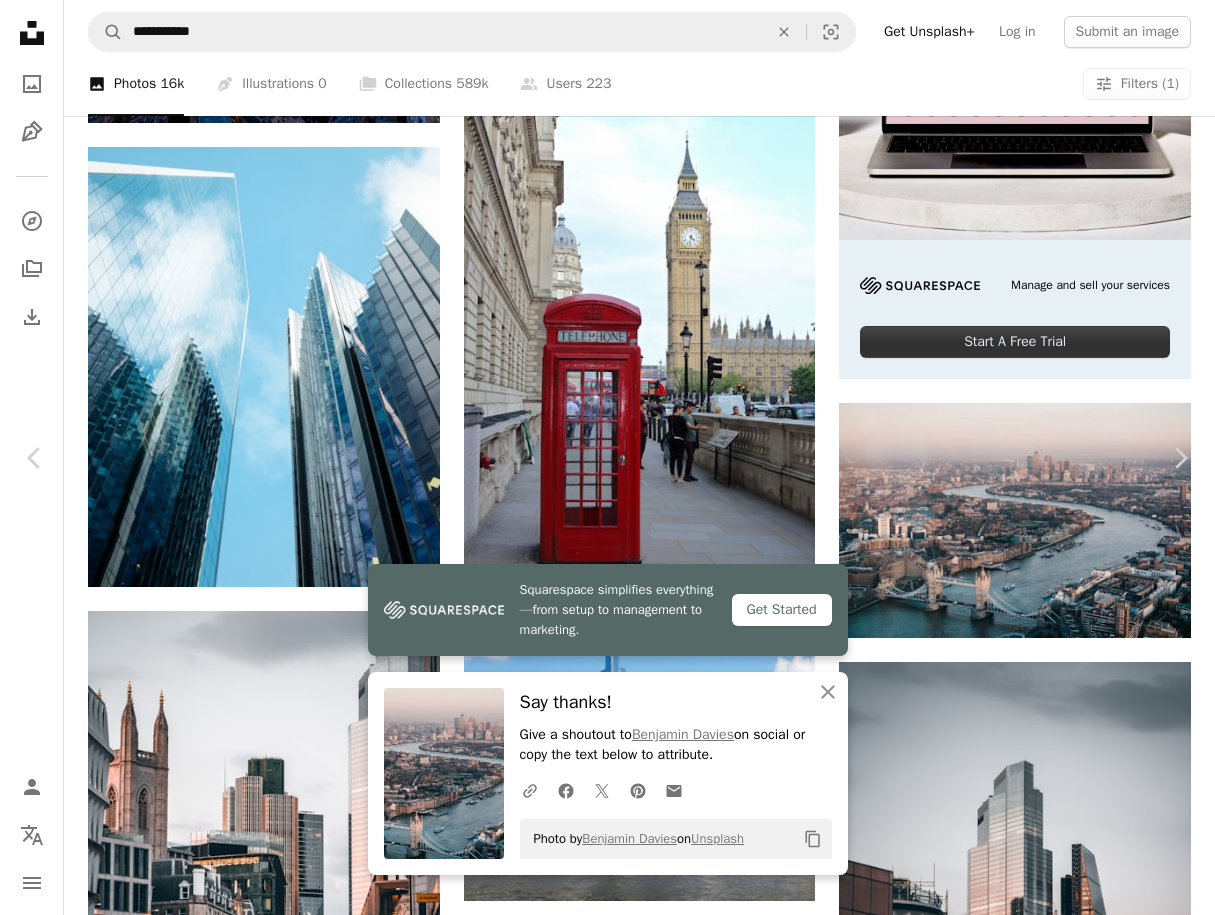 click on "An X shape" at bounding box center [20, 20] 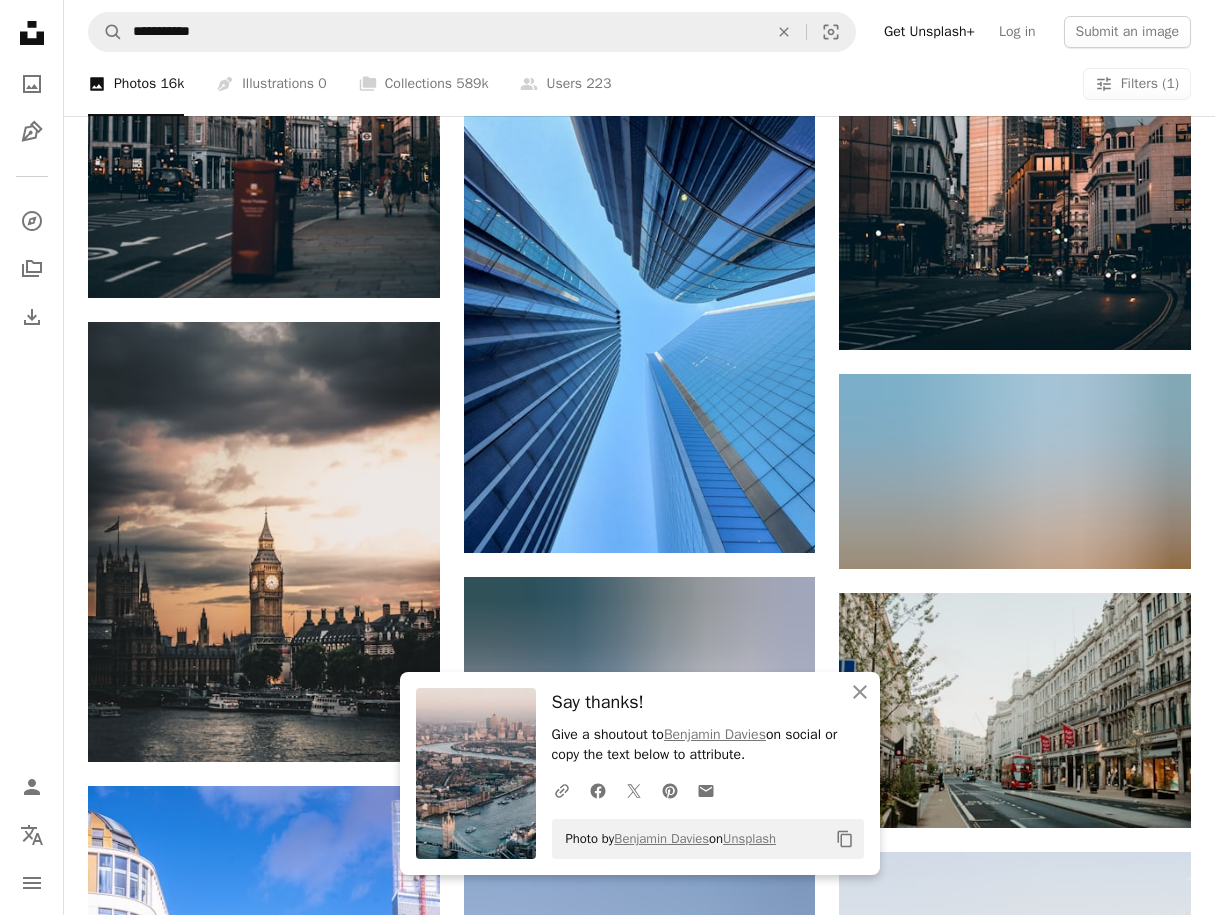 scroll, scrollTop: 1534, scrollLeft: 0, axis: vertical 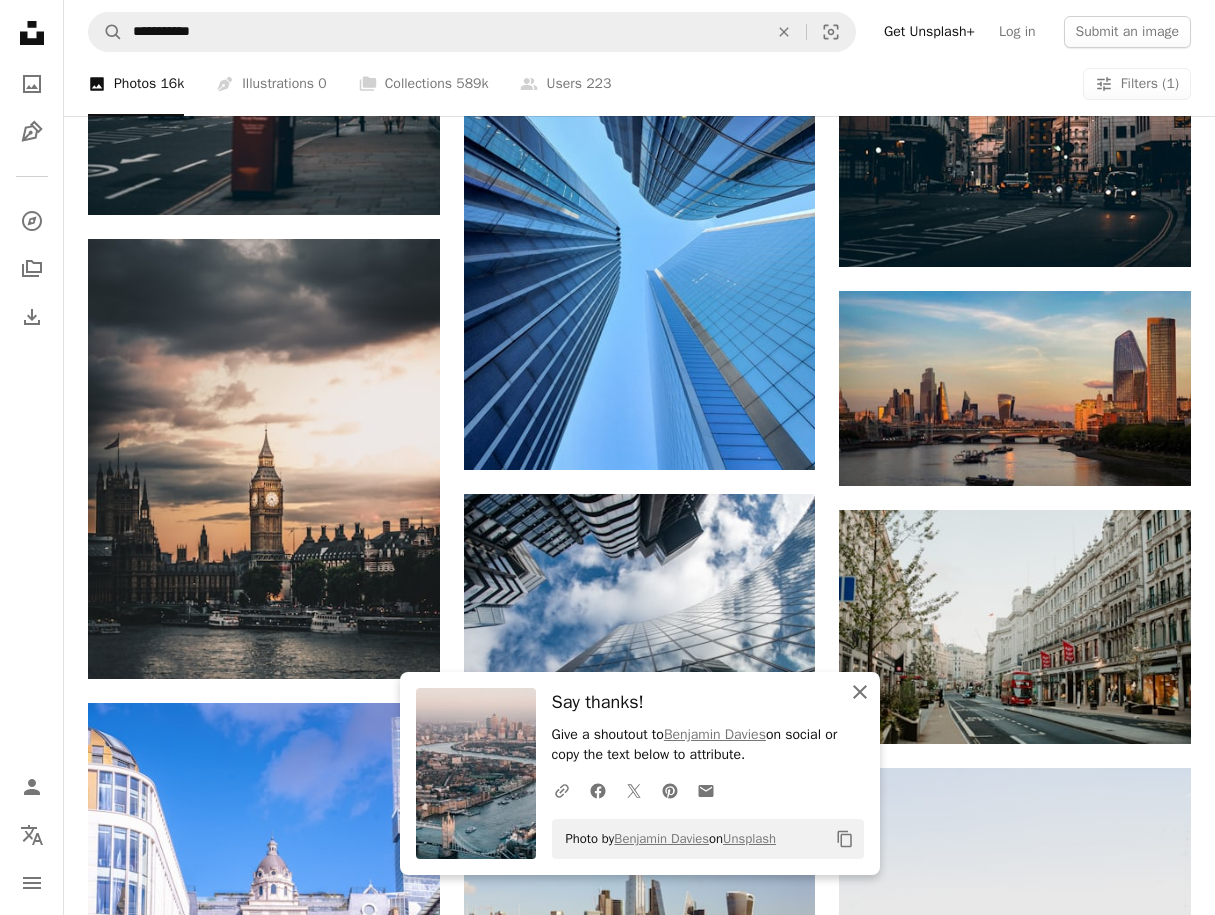 click on "An X shape" 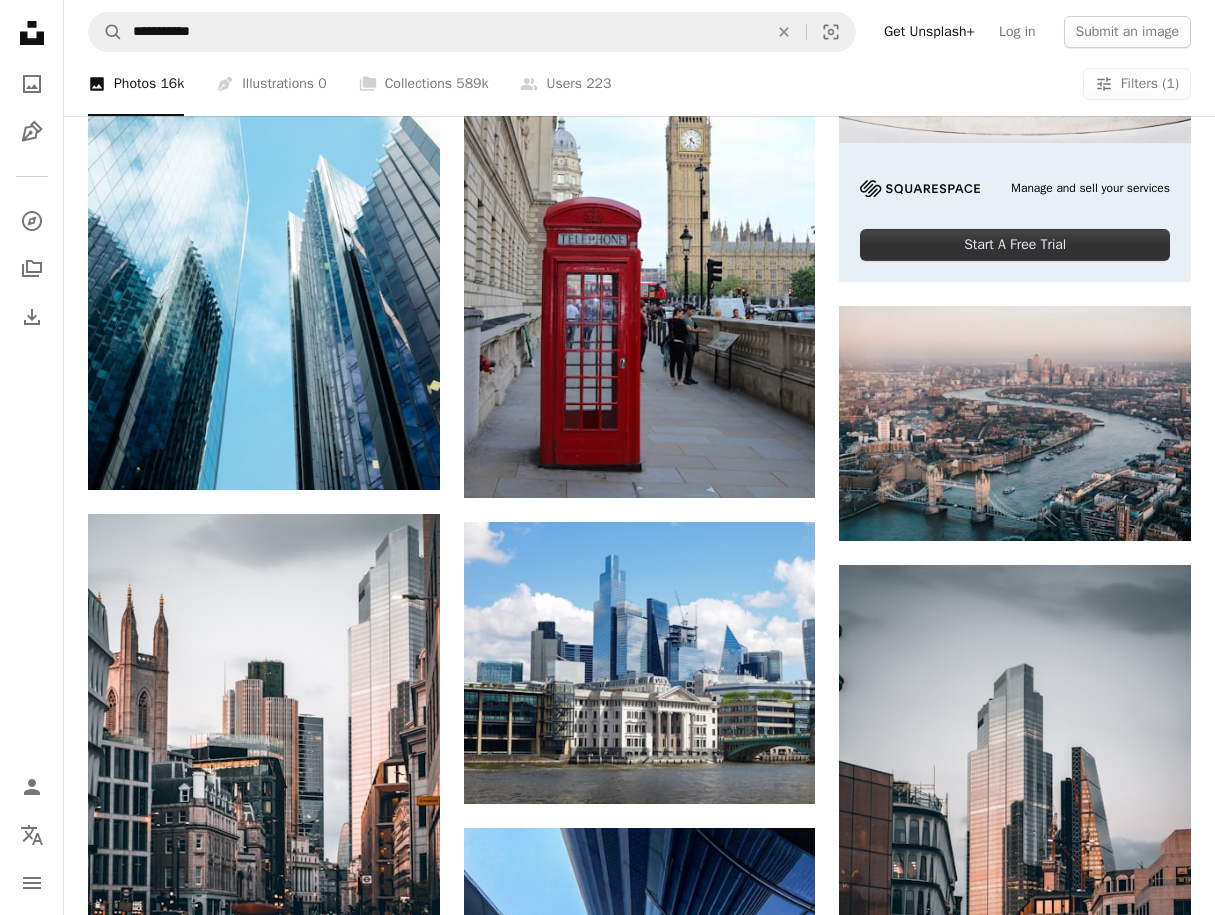 scroll, scrollTop: 499, scrollLeft: 0, axis: vertical 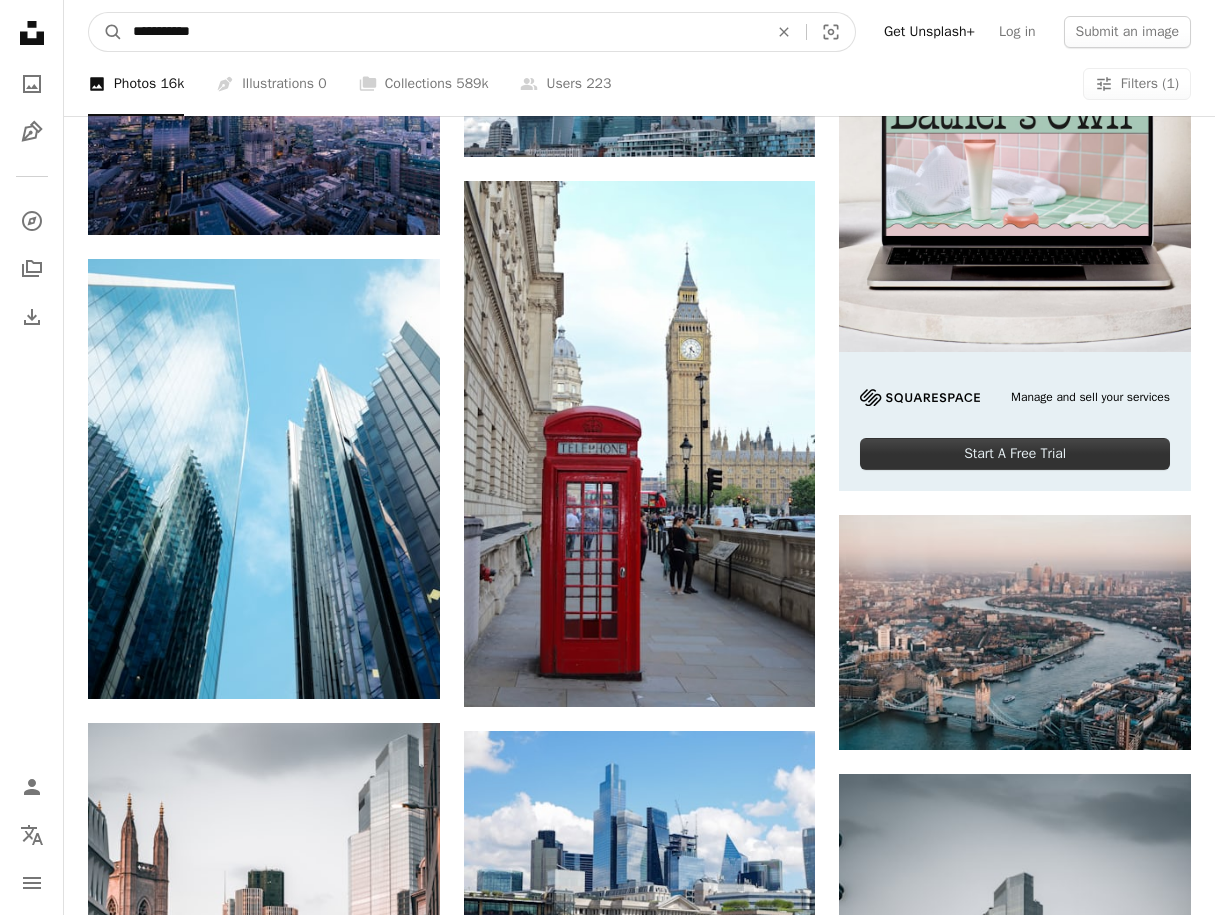 drag, startPoint x: 221, startPoint y: 32, endPoint x: 47, endPoint y: 40, distance: 174.1838 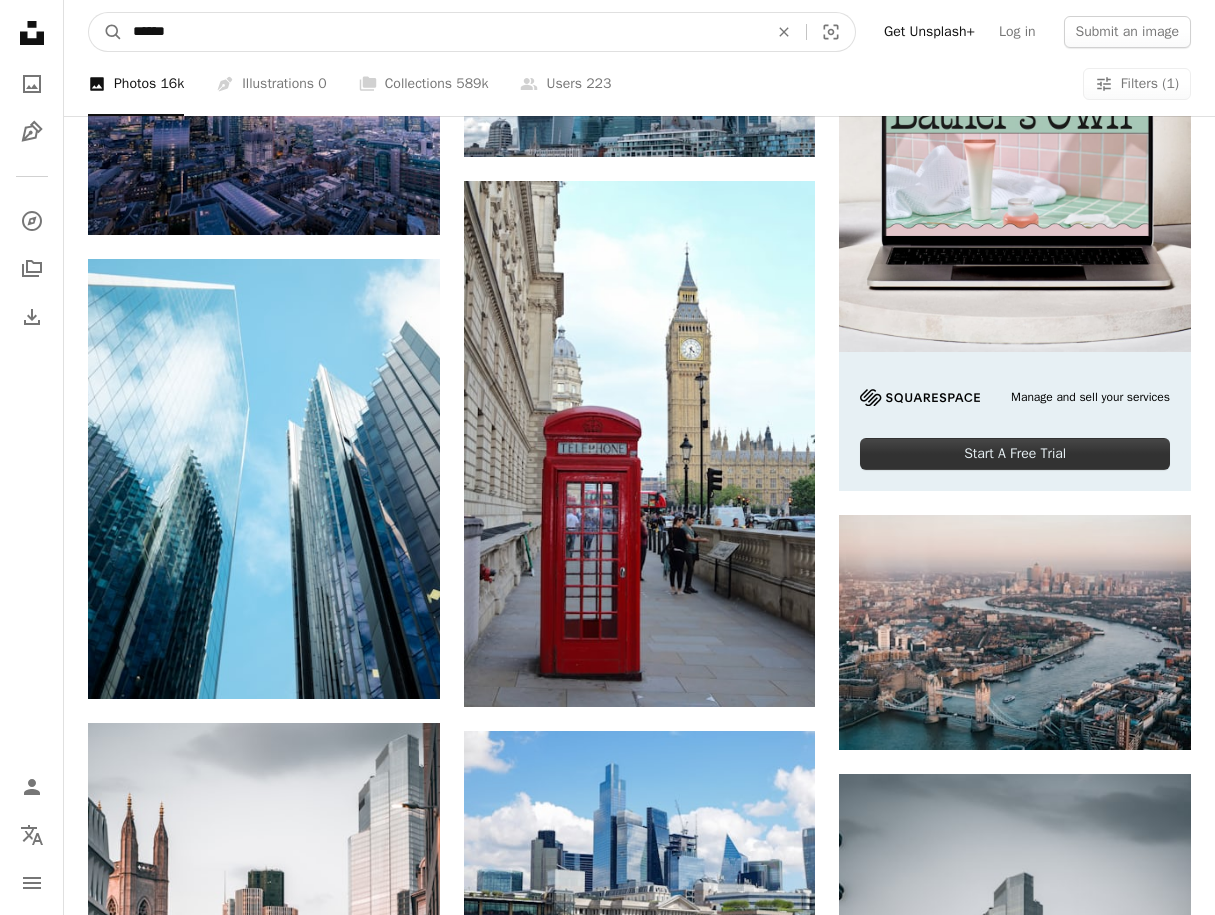 type on "*******" 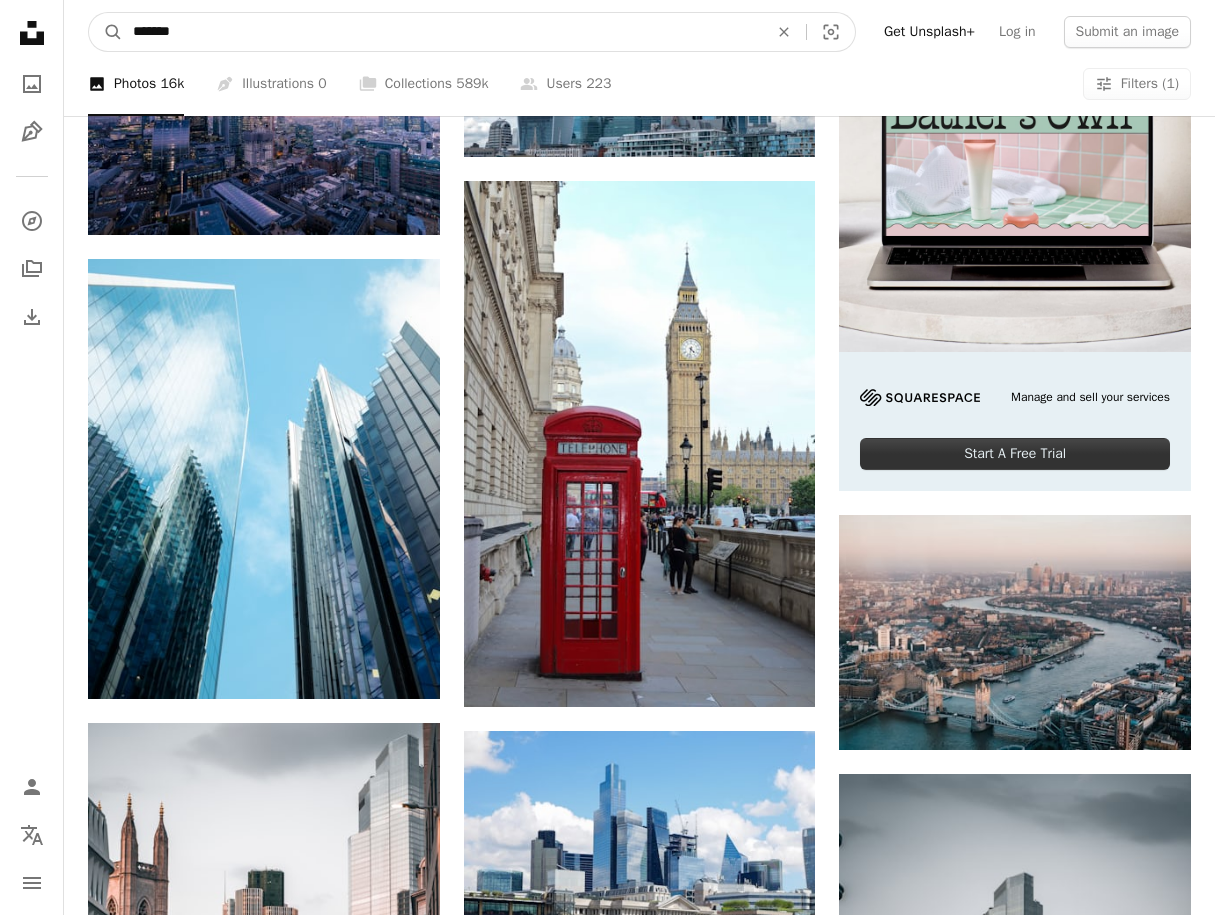 click on "A magnifying glass" at bounding box center [106, 32] 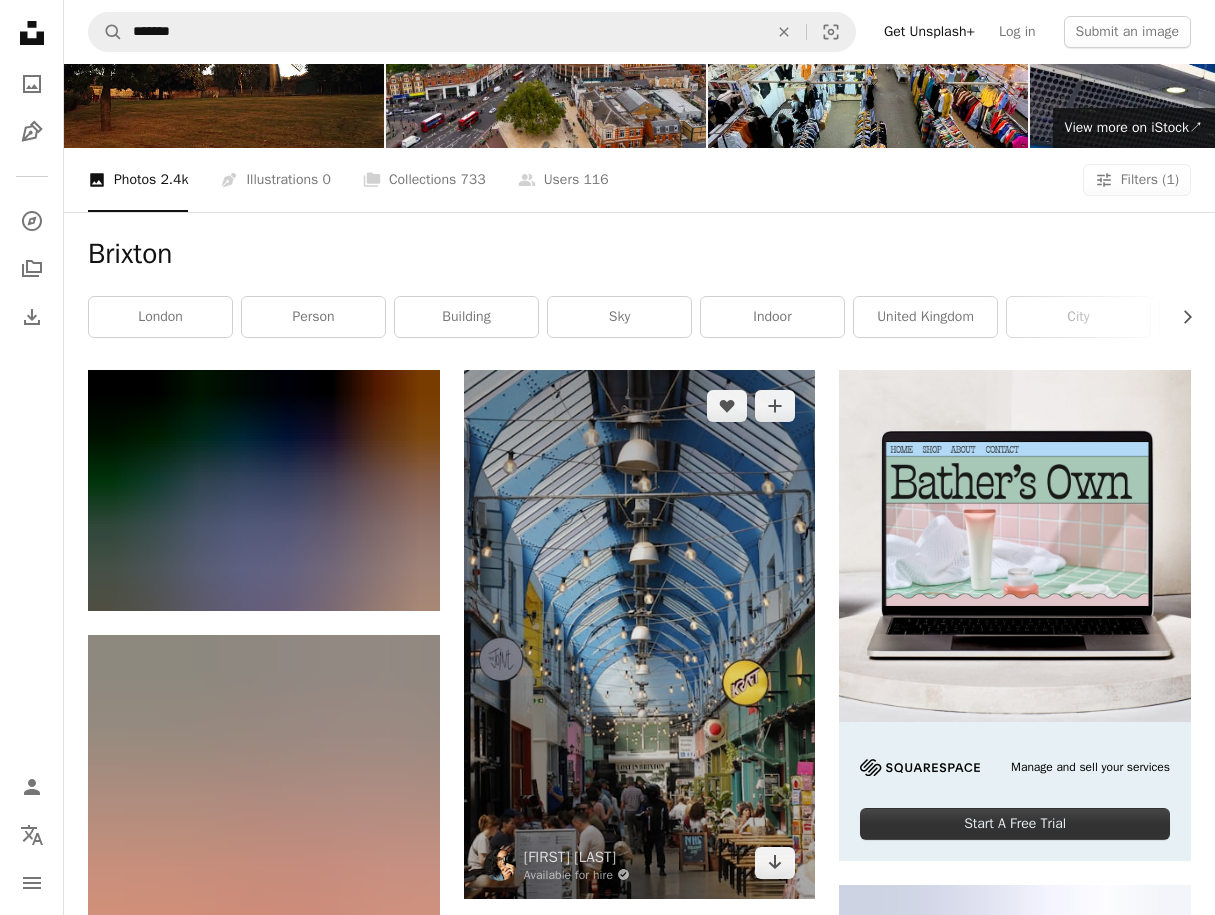 scroll, scrollTop: 0, scrollLeft: 0, axis: both 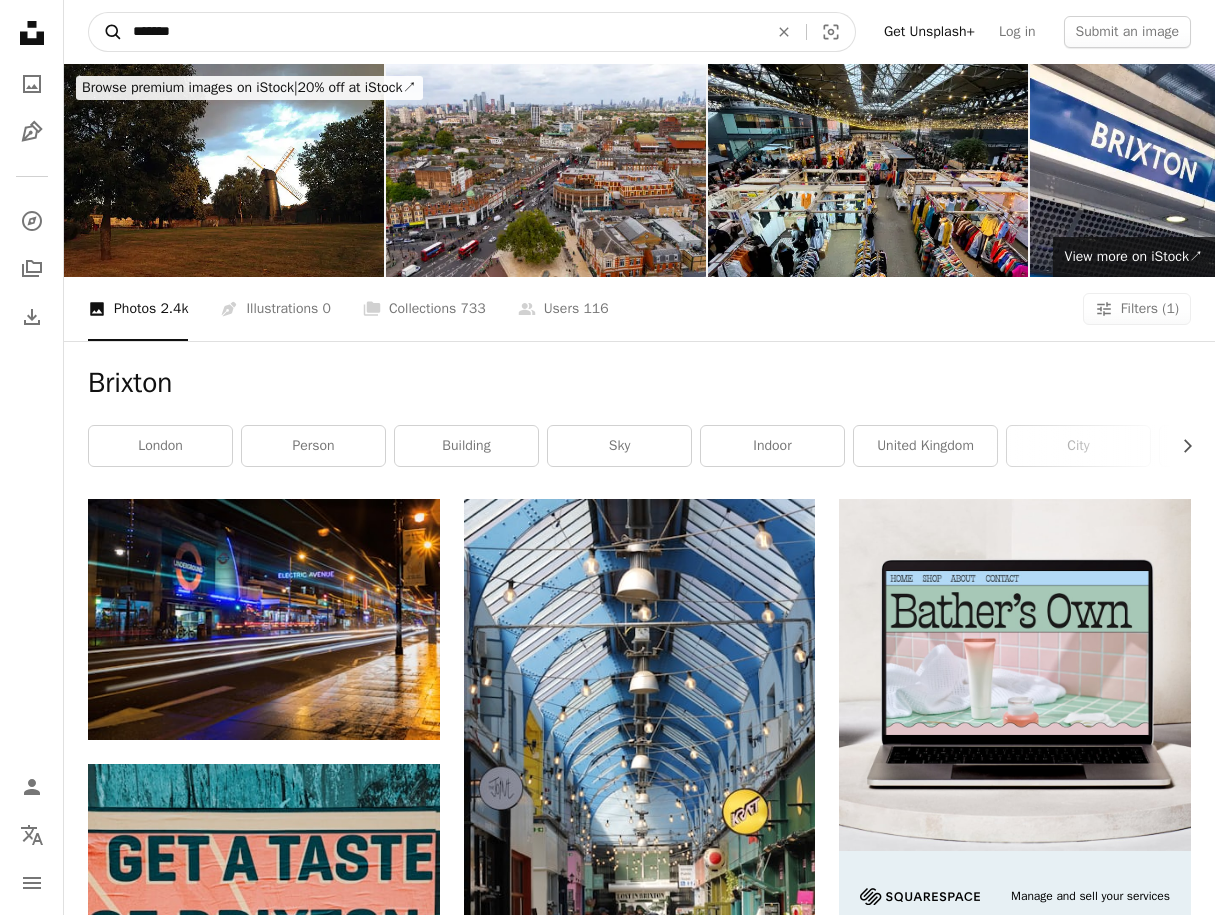 drag, startPoint x: 189, startPoint y: 21, endPoint x: 95, endPoint y: 18, distance: 94.04786 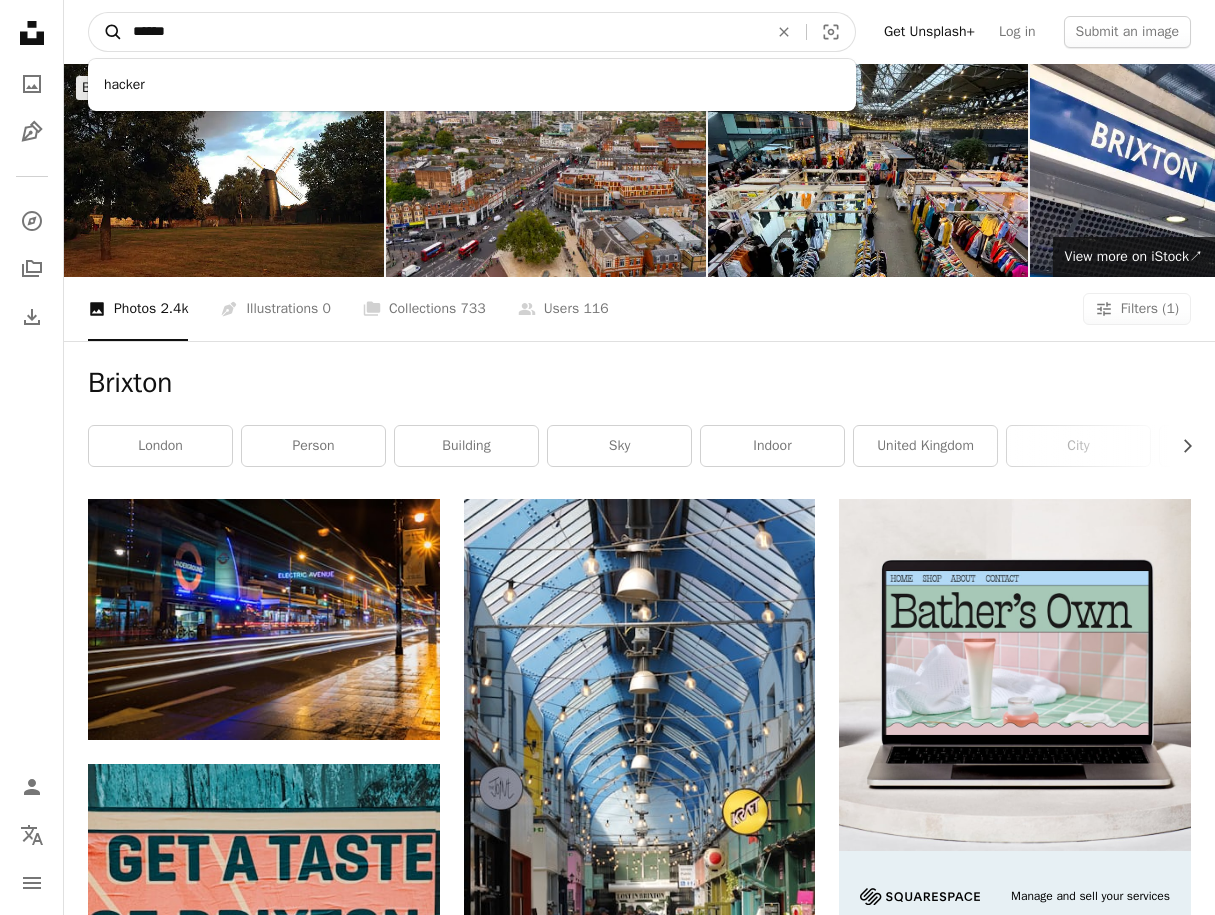 type on "*******" 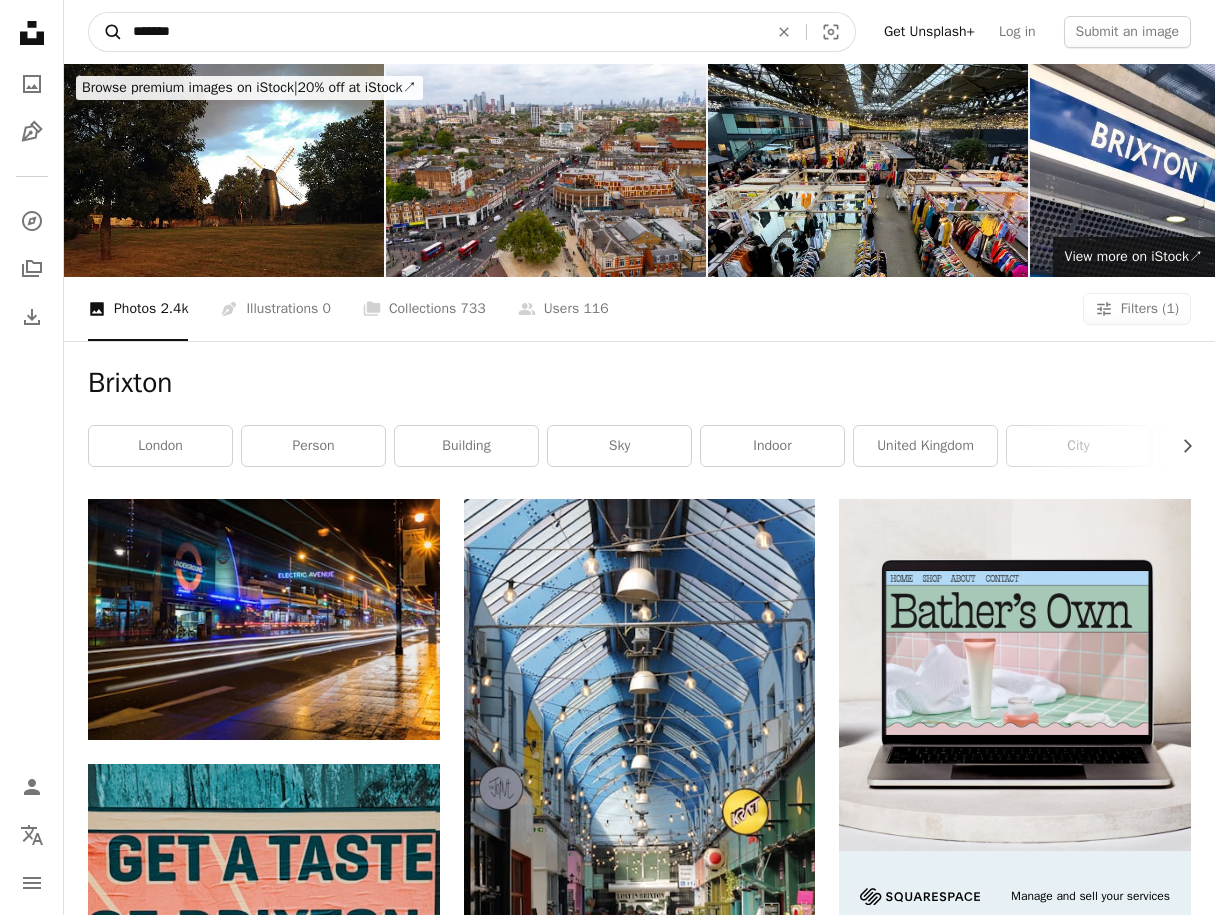 click on "A magnifying glass" at bounding box center [106, 32] 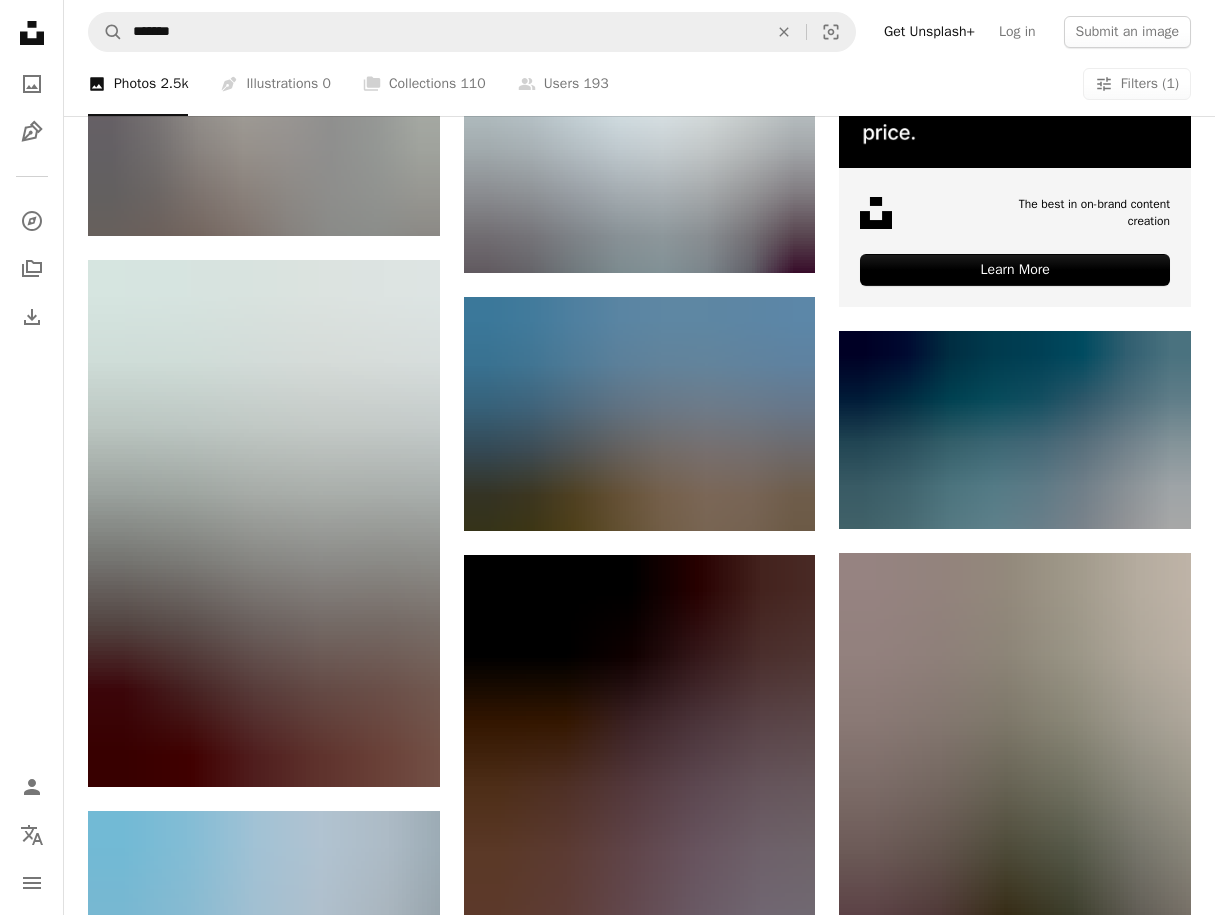 scroll, scrollTop: 704, scrollLeft: 0, axis: vertical 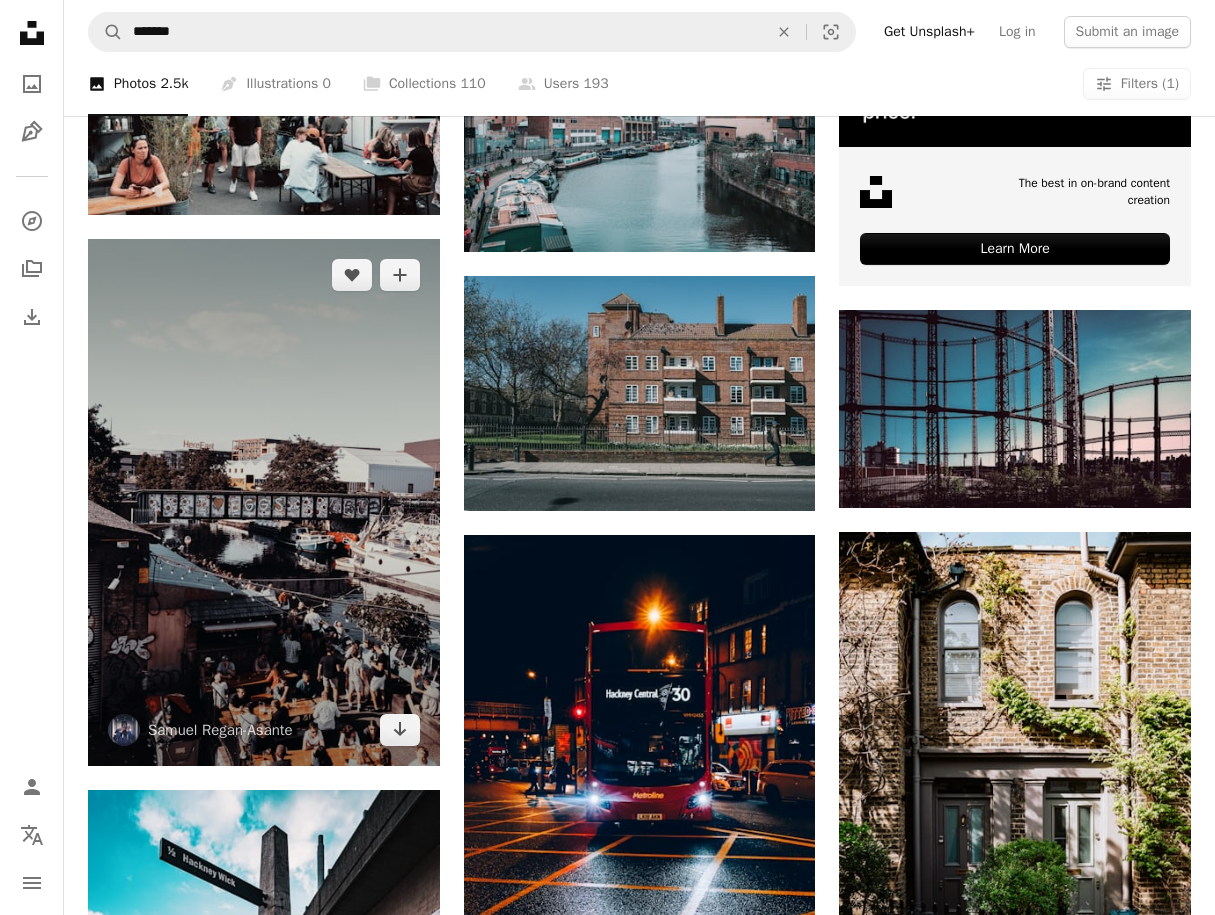 click at bounding box center (264, 502) 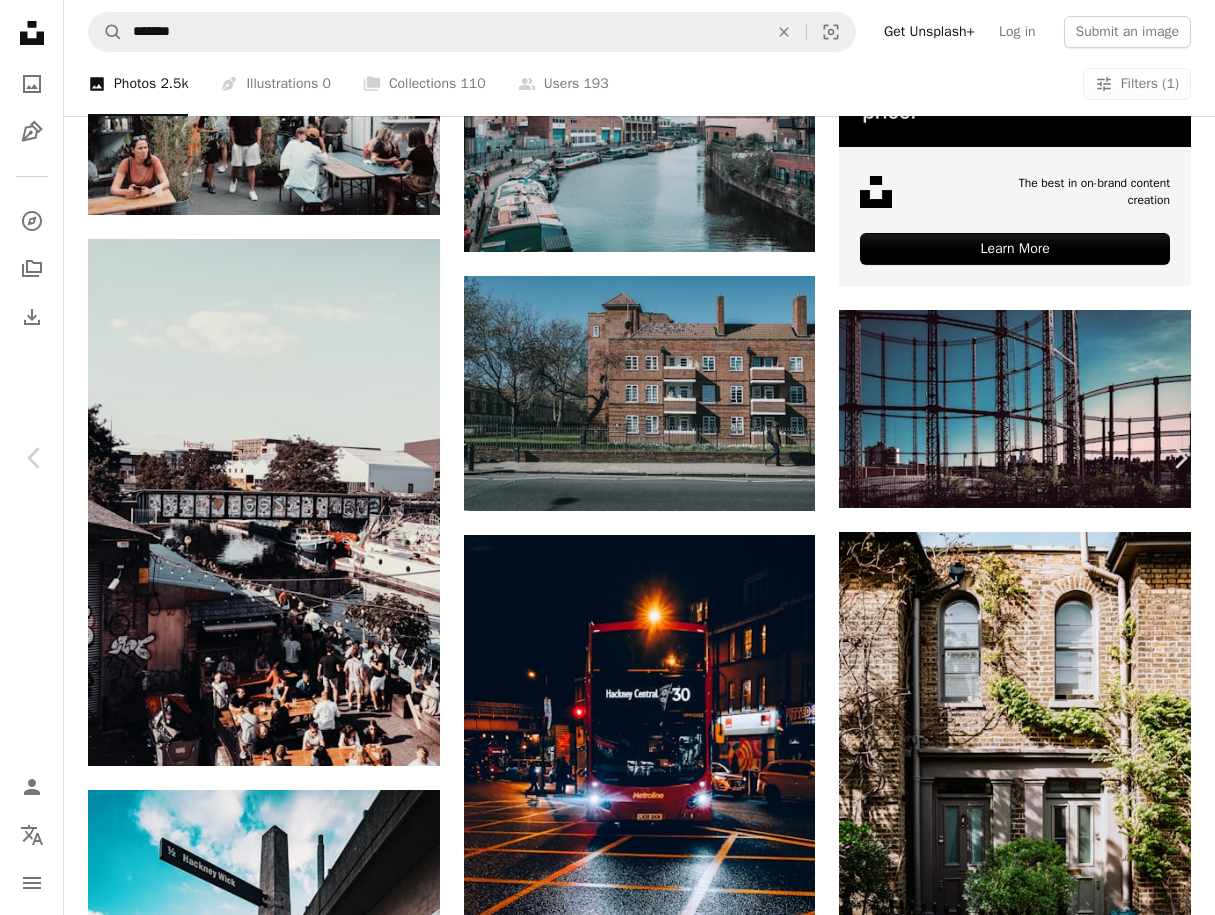 click on "Chevron down" 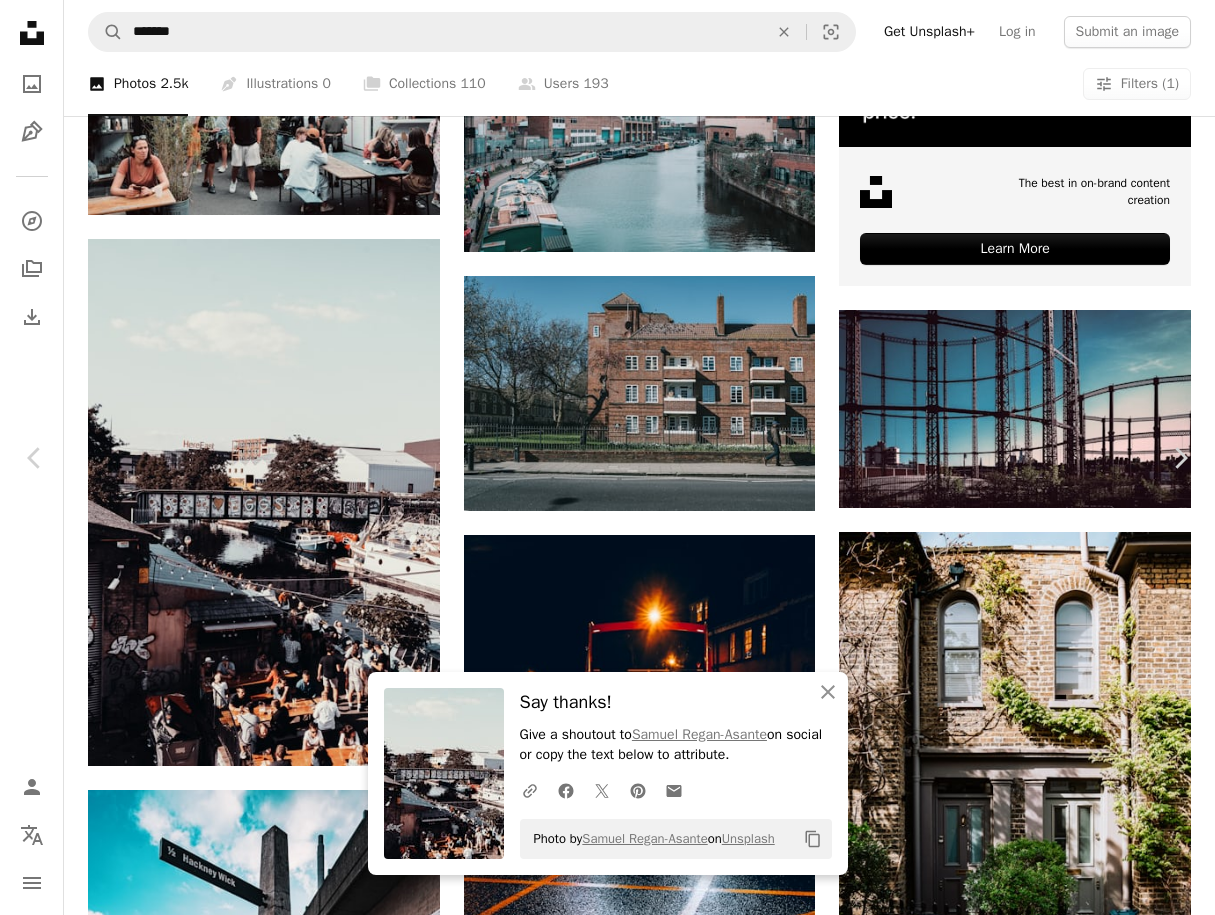 click on "An X shape" at bounding box center (20, 20) 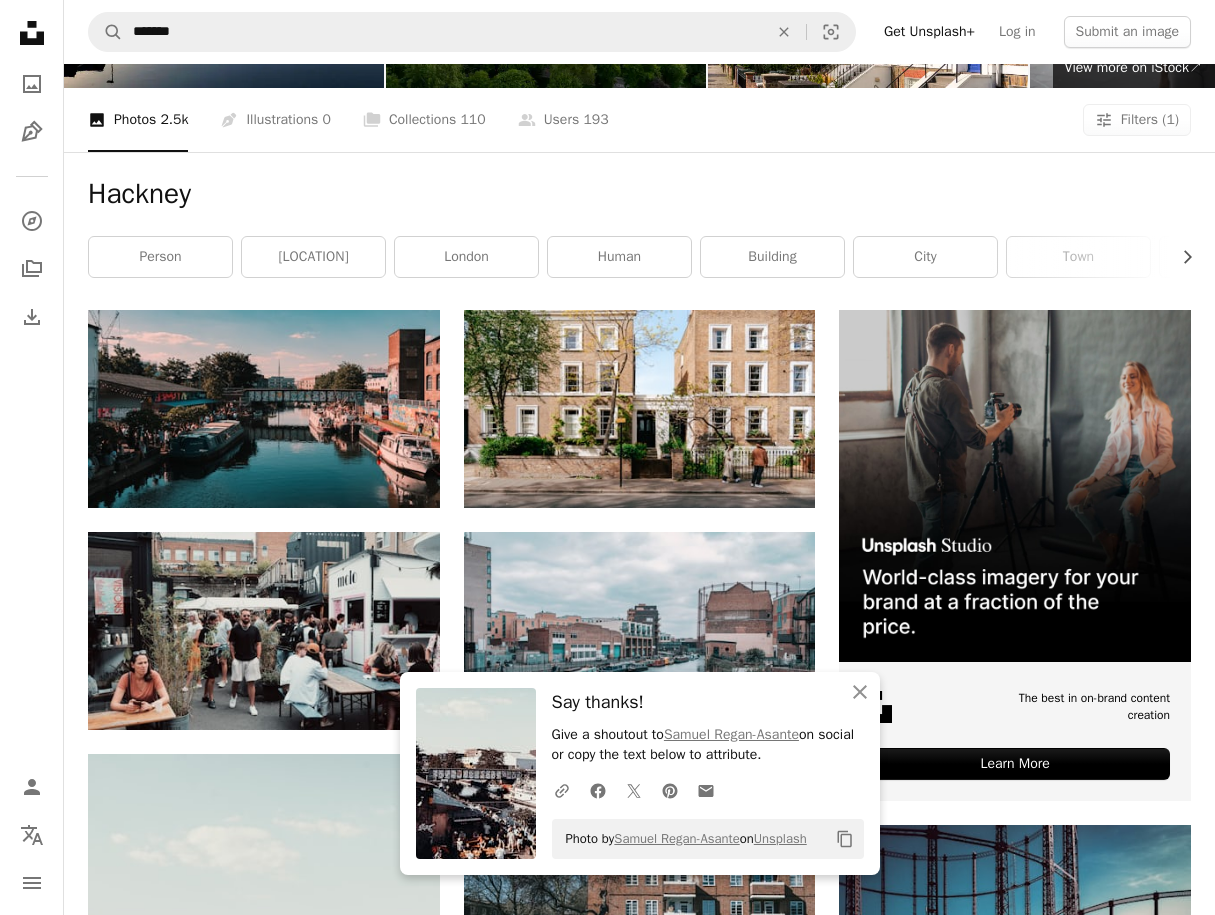 scroll, scrollTop: 0, scrollLeft: 0, axis: both 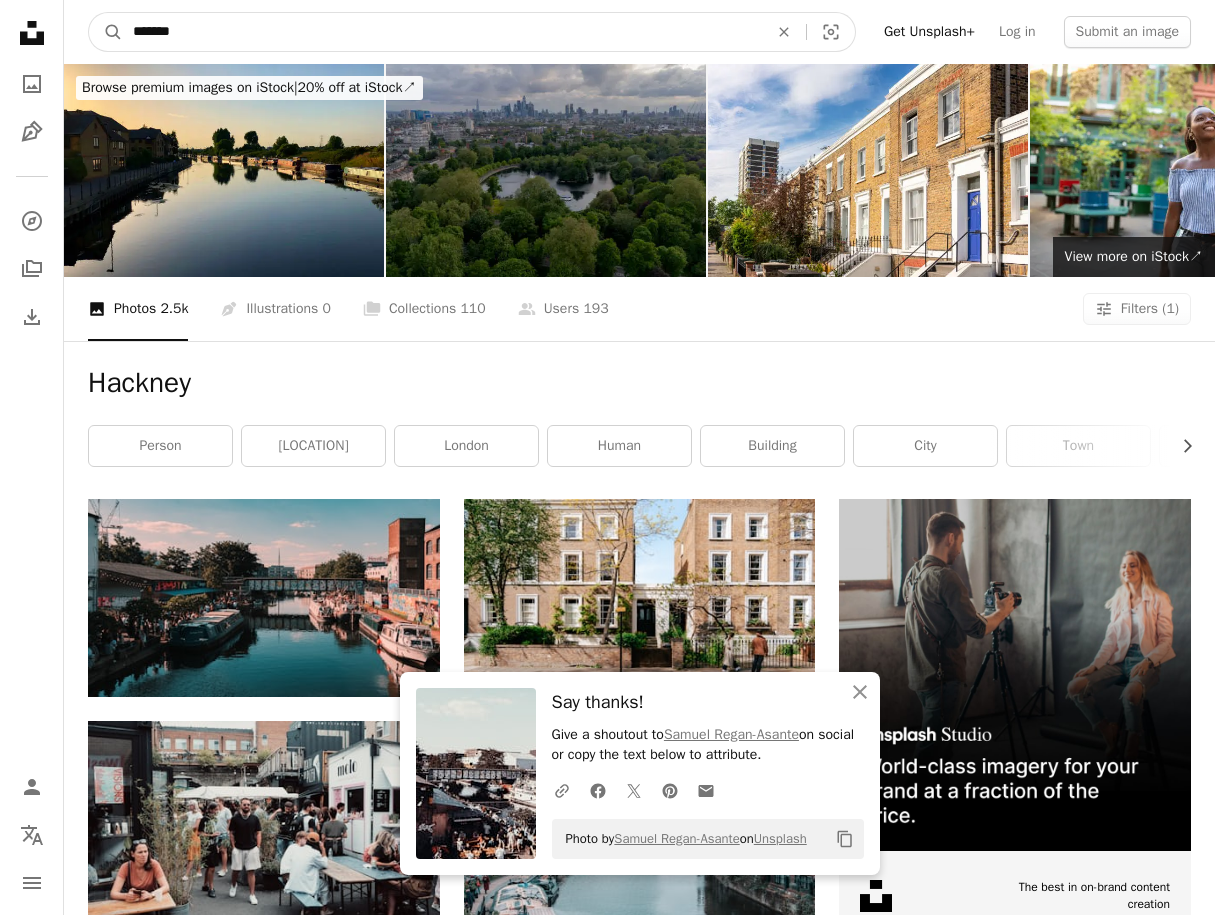 drag, startPoint x: 222, startPoint y: 30, endPoint x: 57, endPoint y: 30, distance: 165 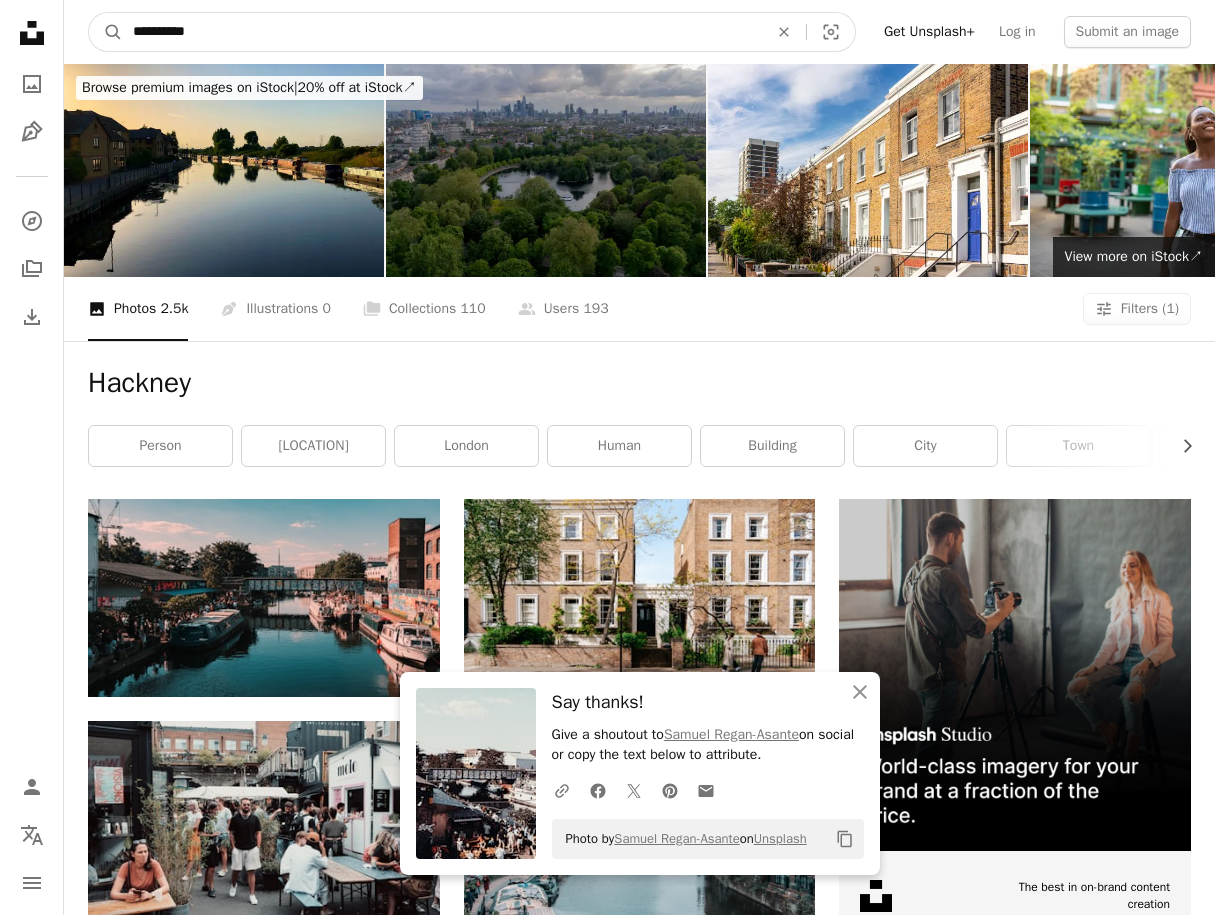 type on "**********" 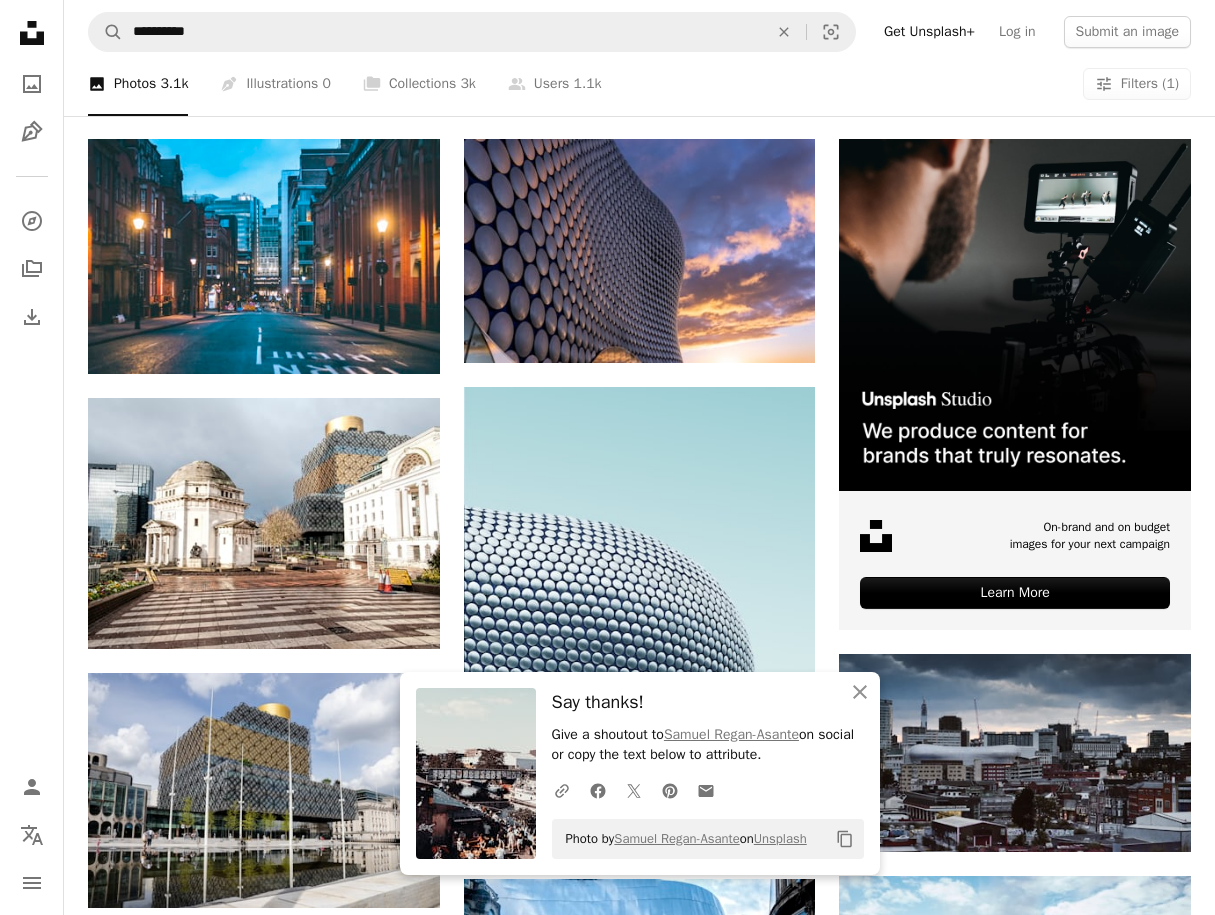 scroll, scrollTop: 372, scrollLeft: 0, axis: vertical 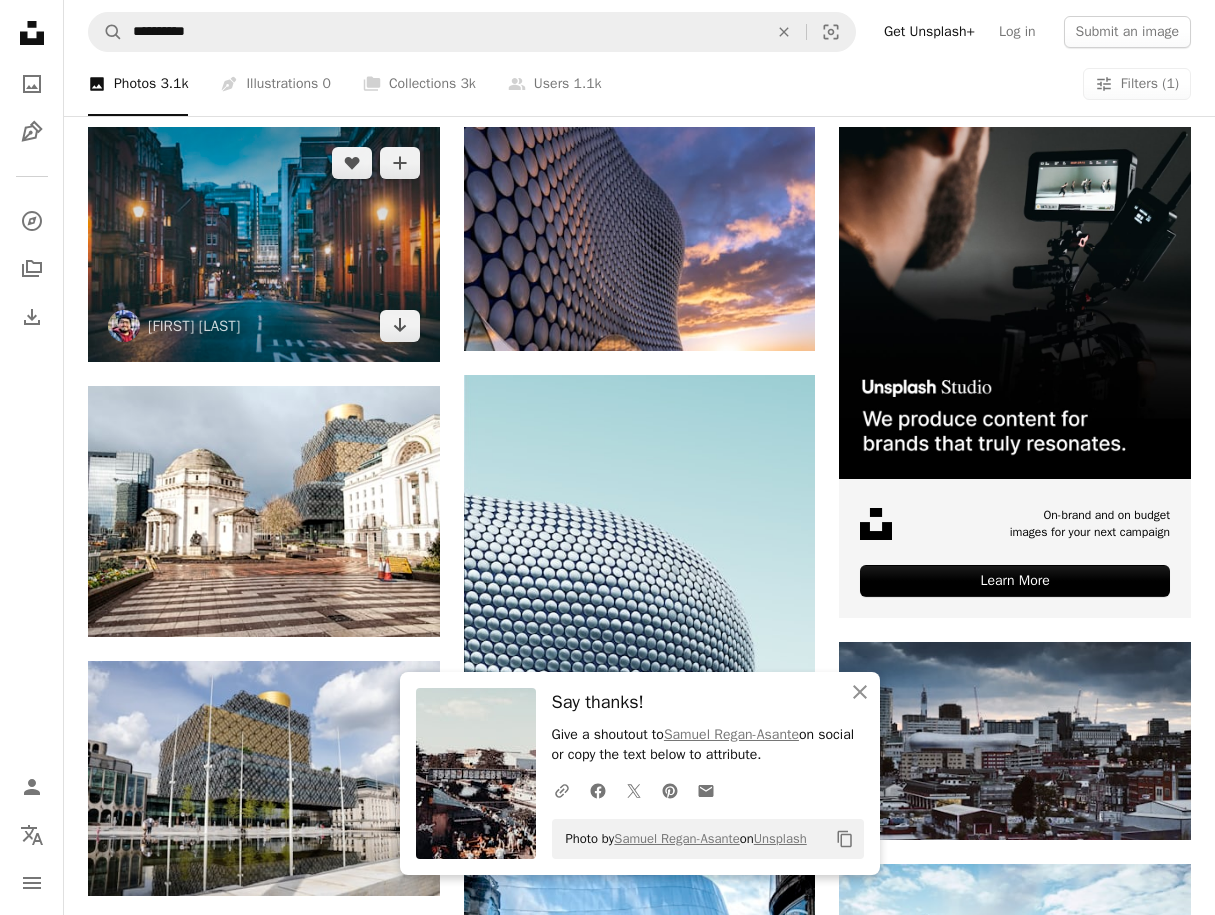 click at bounding box center [264, 244] 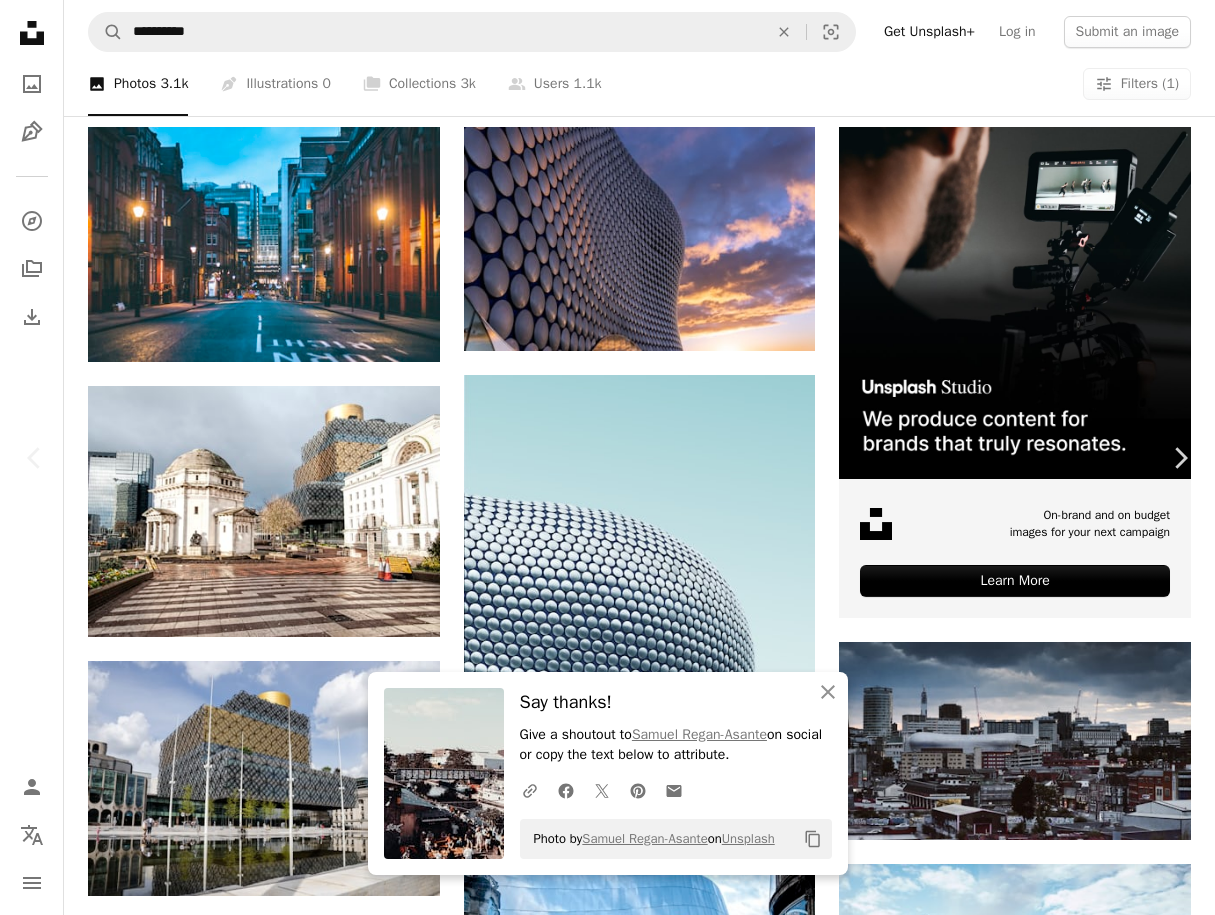 click on "Chevron down" 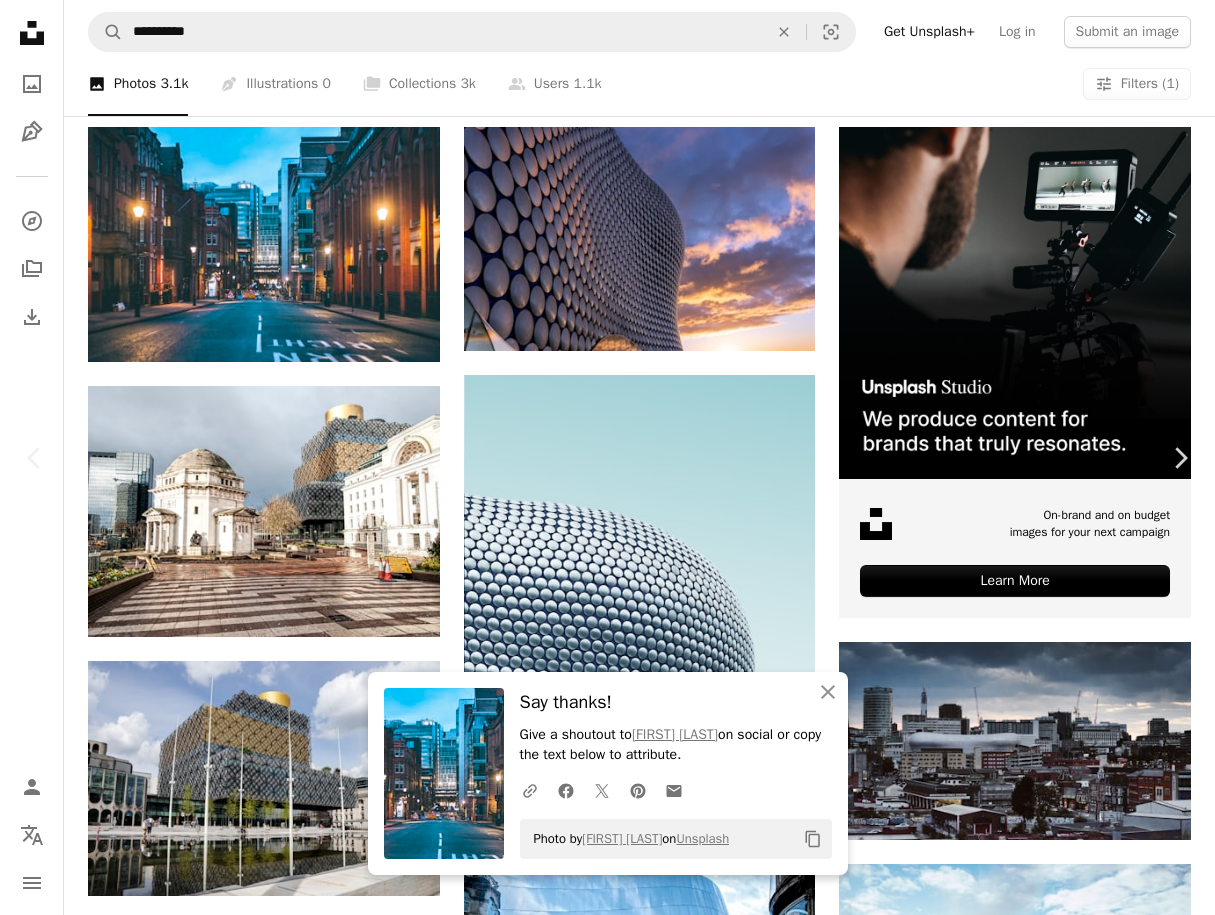 click on "An X shape" at bounding box center (20, 20) 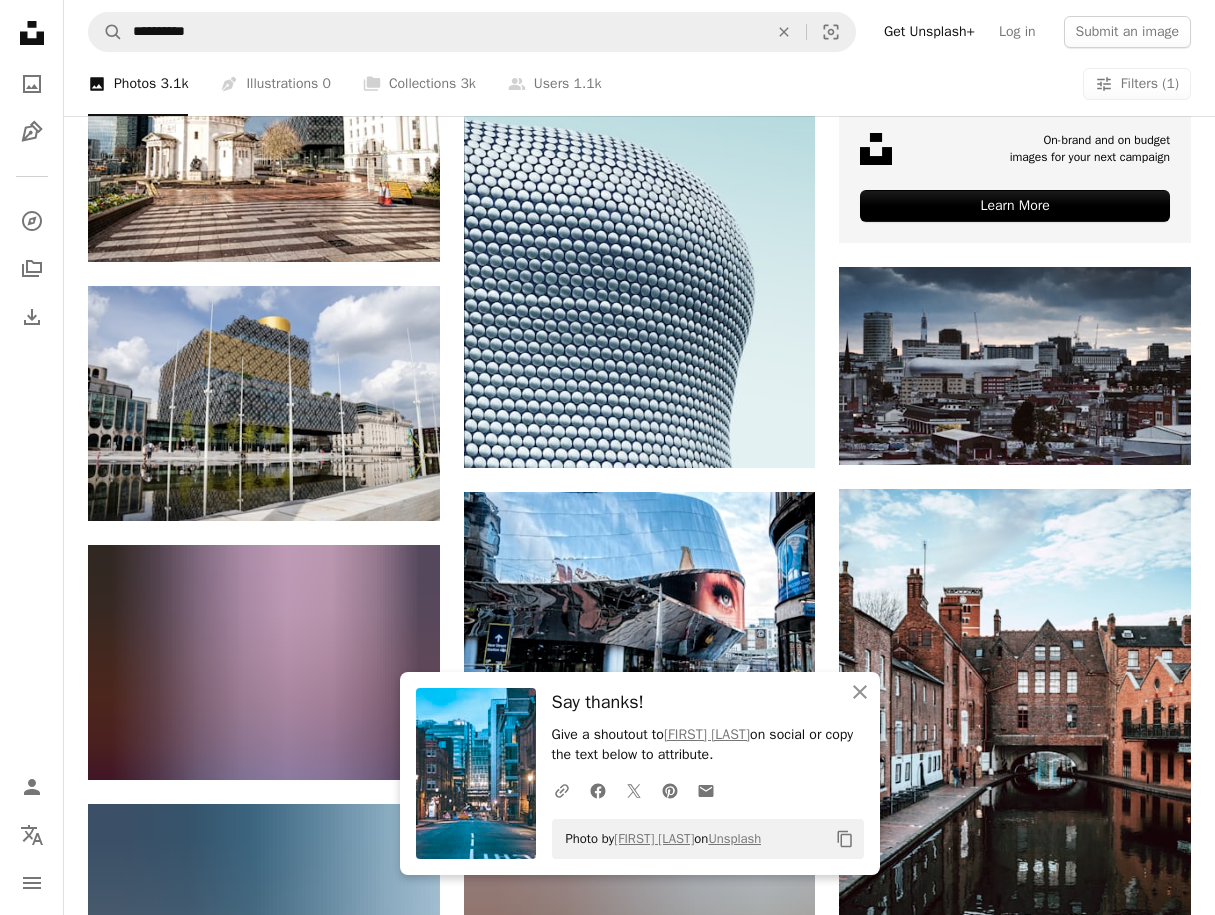 scroll, scrollTop: 807, scrollLeft: 0, axis: vertical 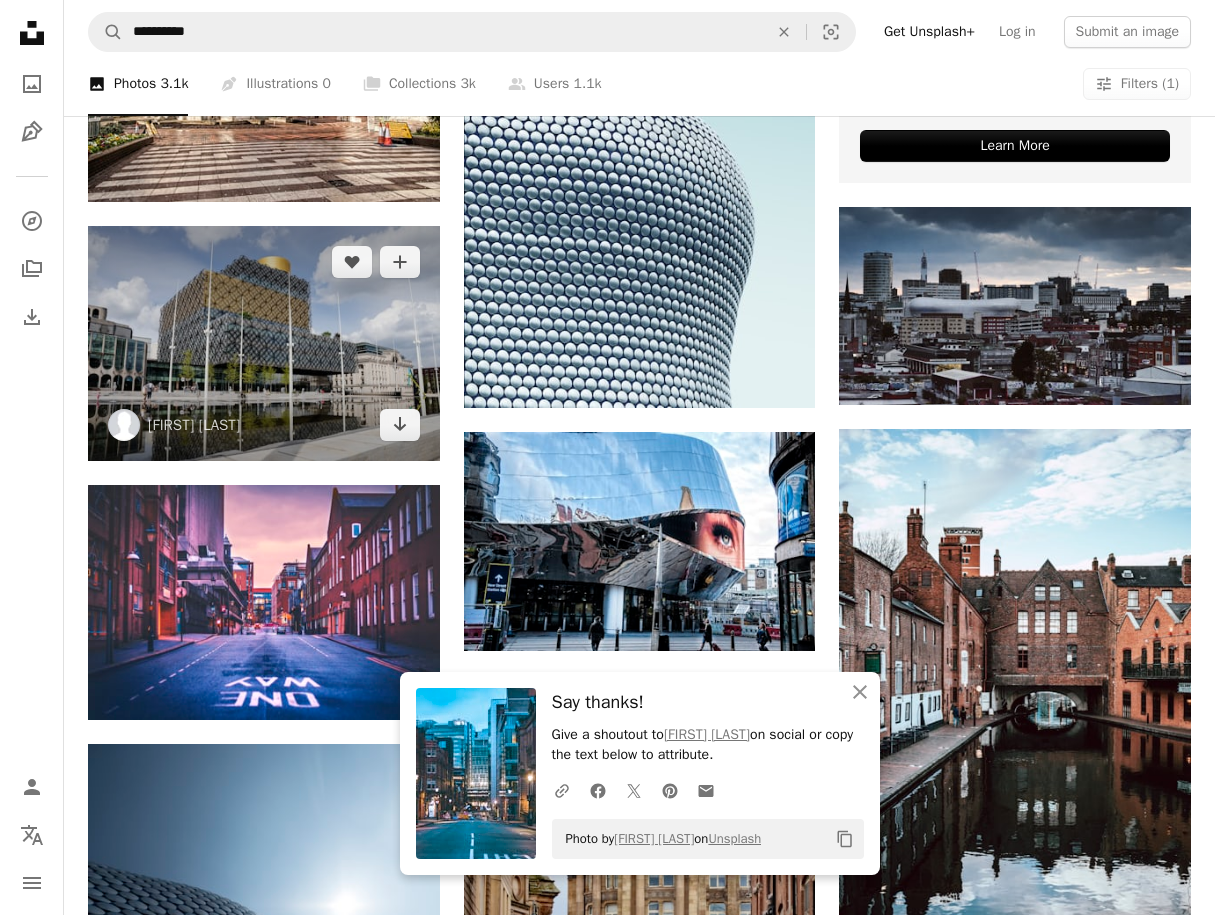 click at bounding box center (264, 343) 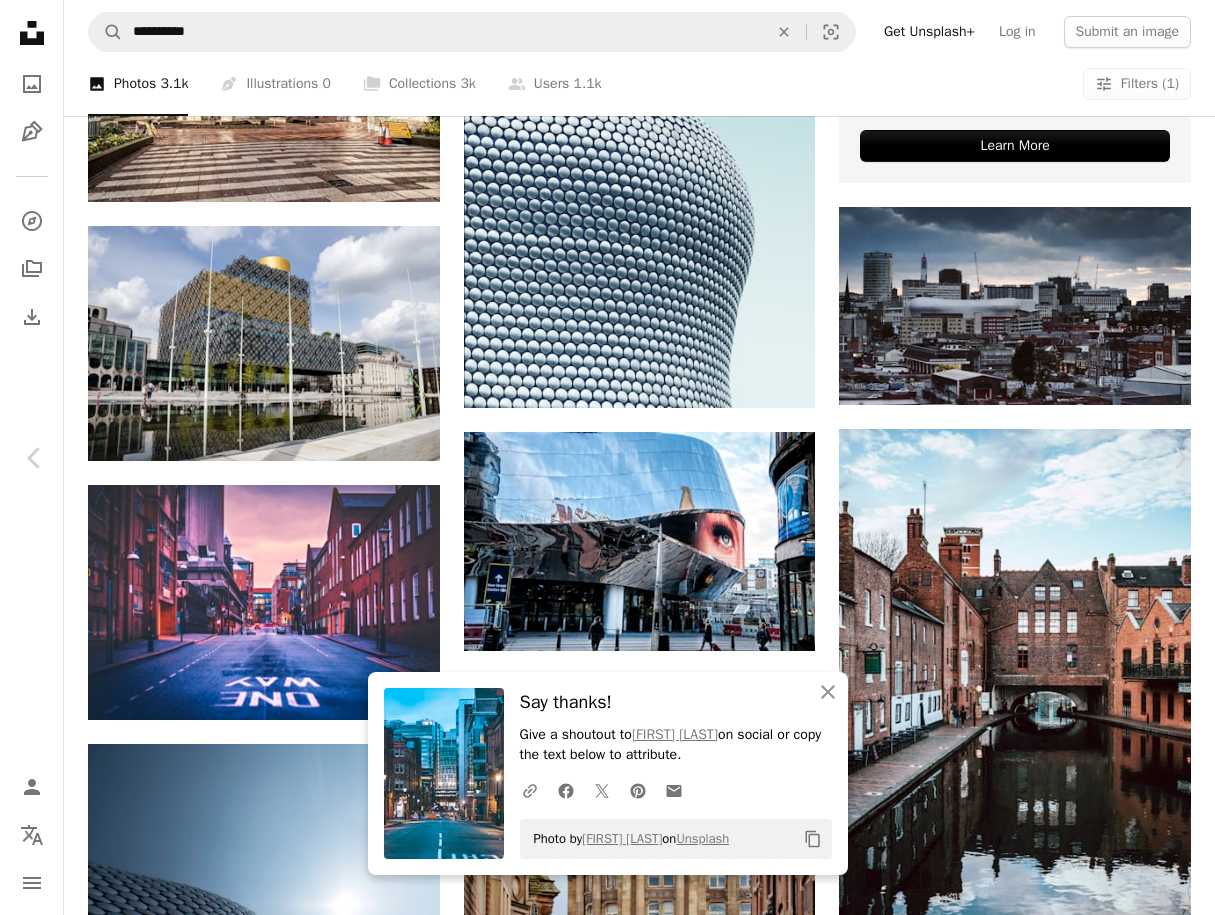 click on "Chevron down" 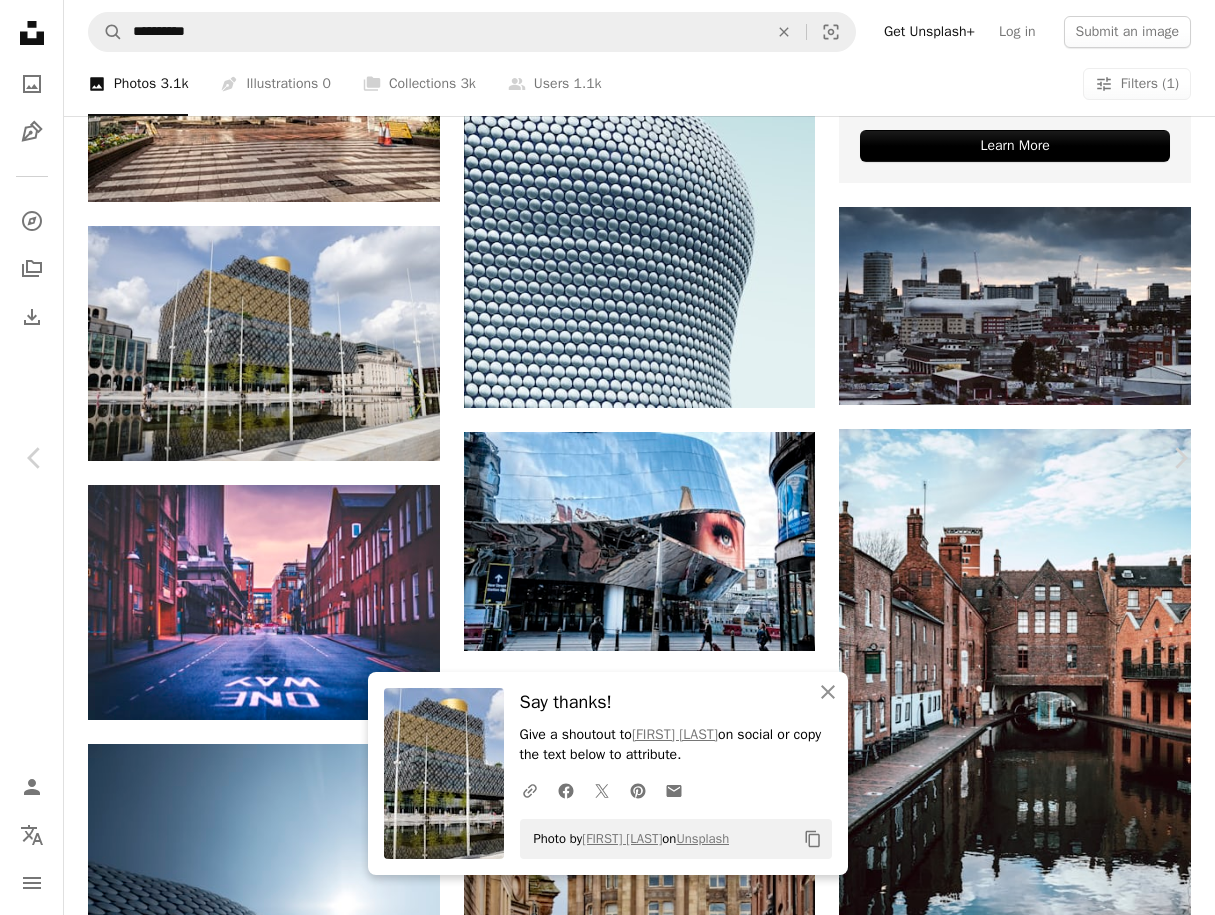 click on "An X shape" at bounding box center [20, 20] 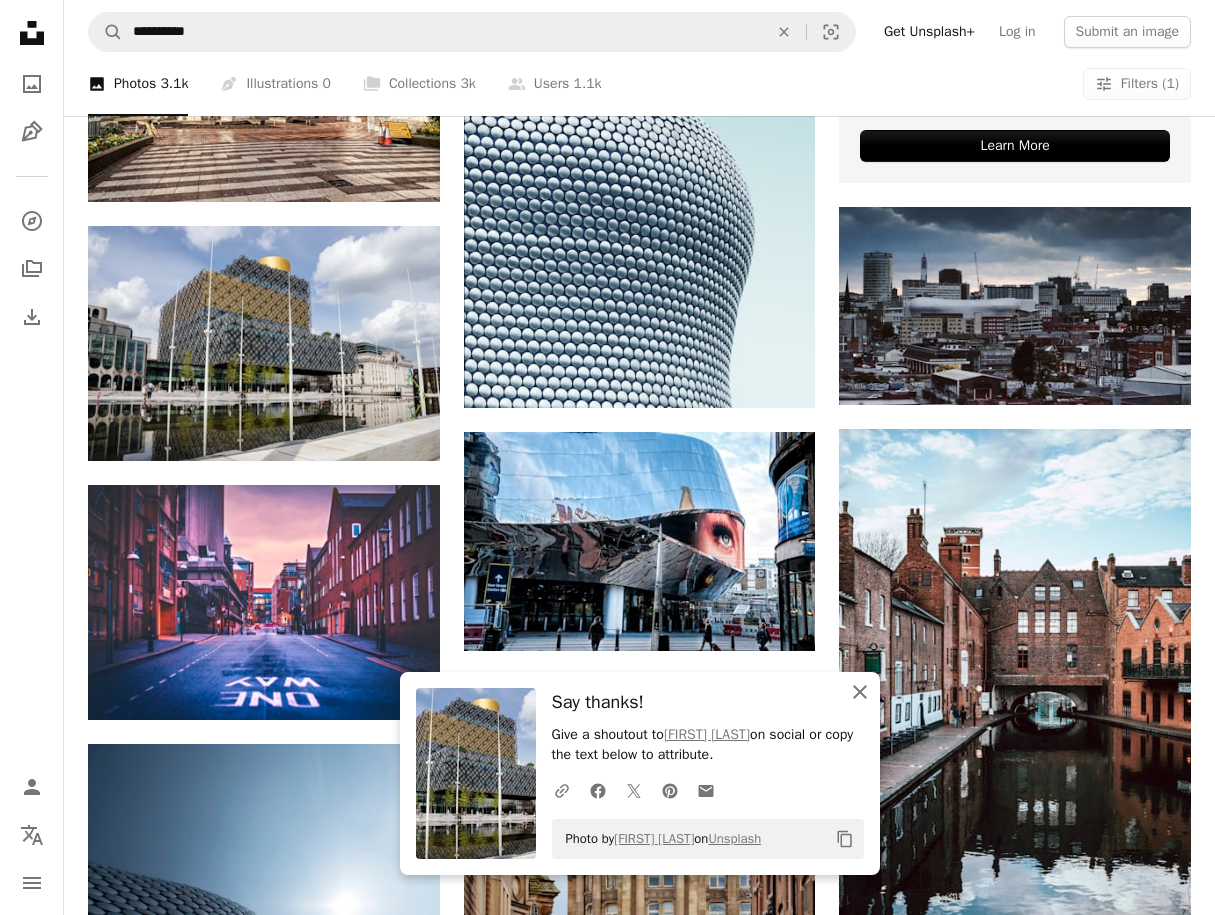 click 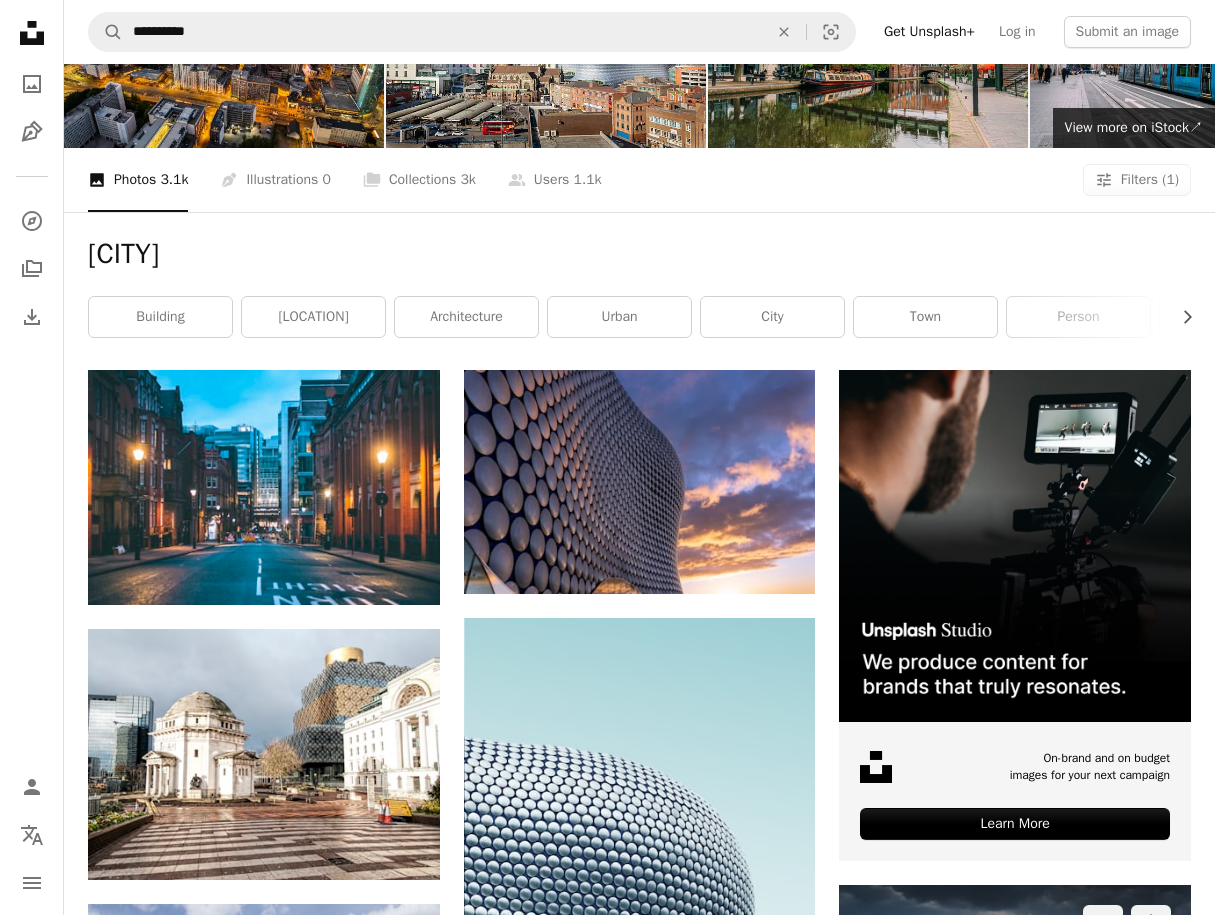 scroll, scrollTop: 0, scrollLeft: 0, axis: both 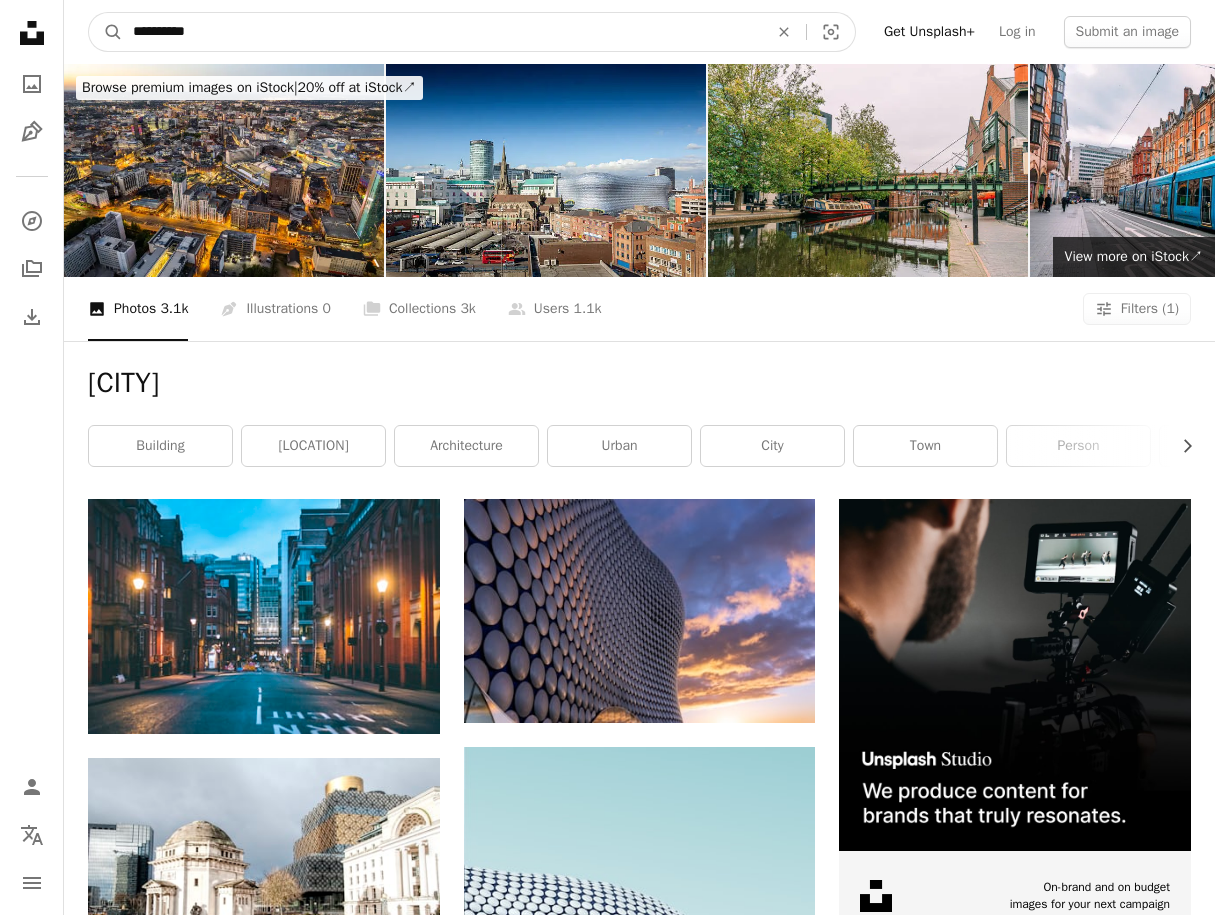 drag, startPoint x: 232, startPoint y: 25, endPoint x: 24, endPoint y: -13, distance: 211.44266 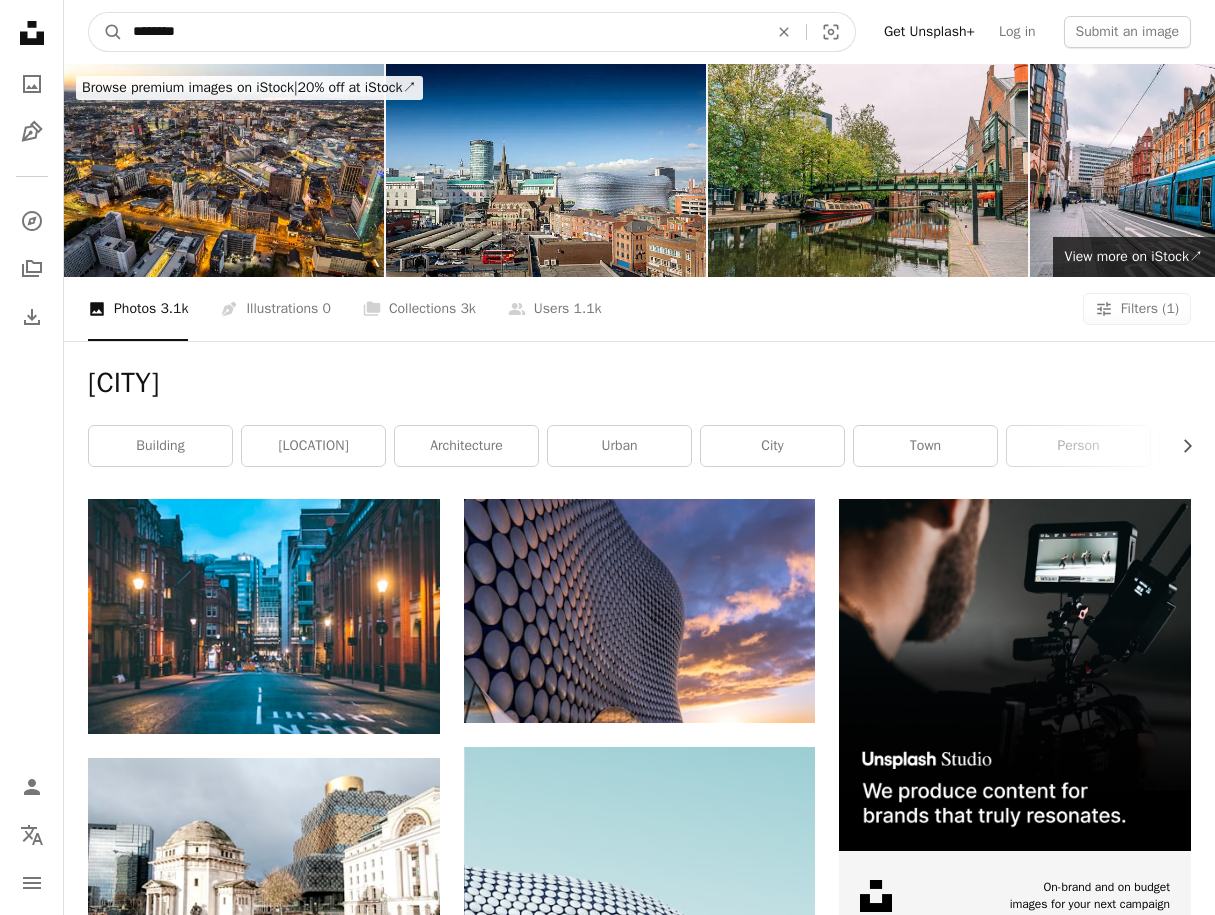type on "*********" 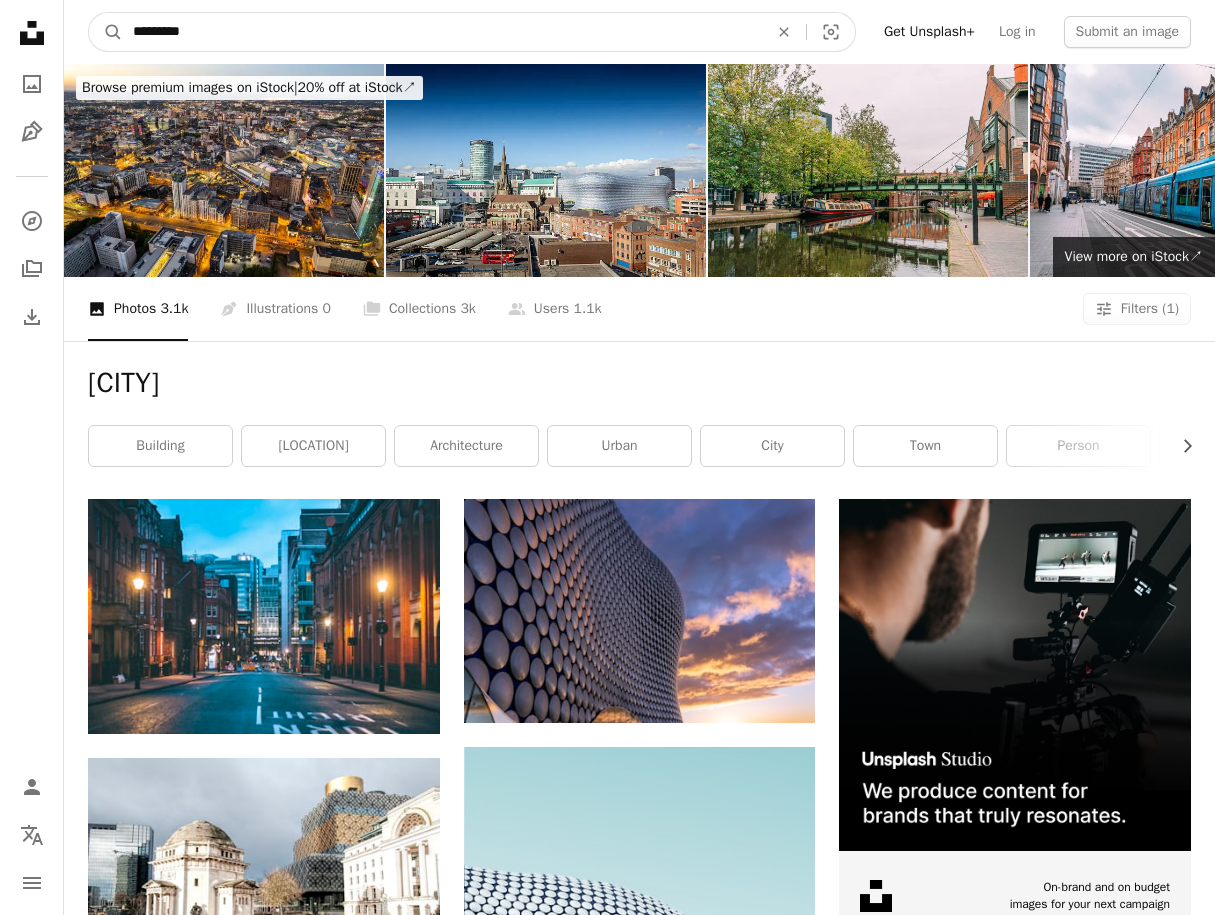 click on "A magnifying glass" at bounding box center (106, 32) 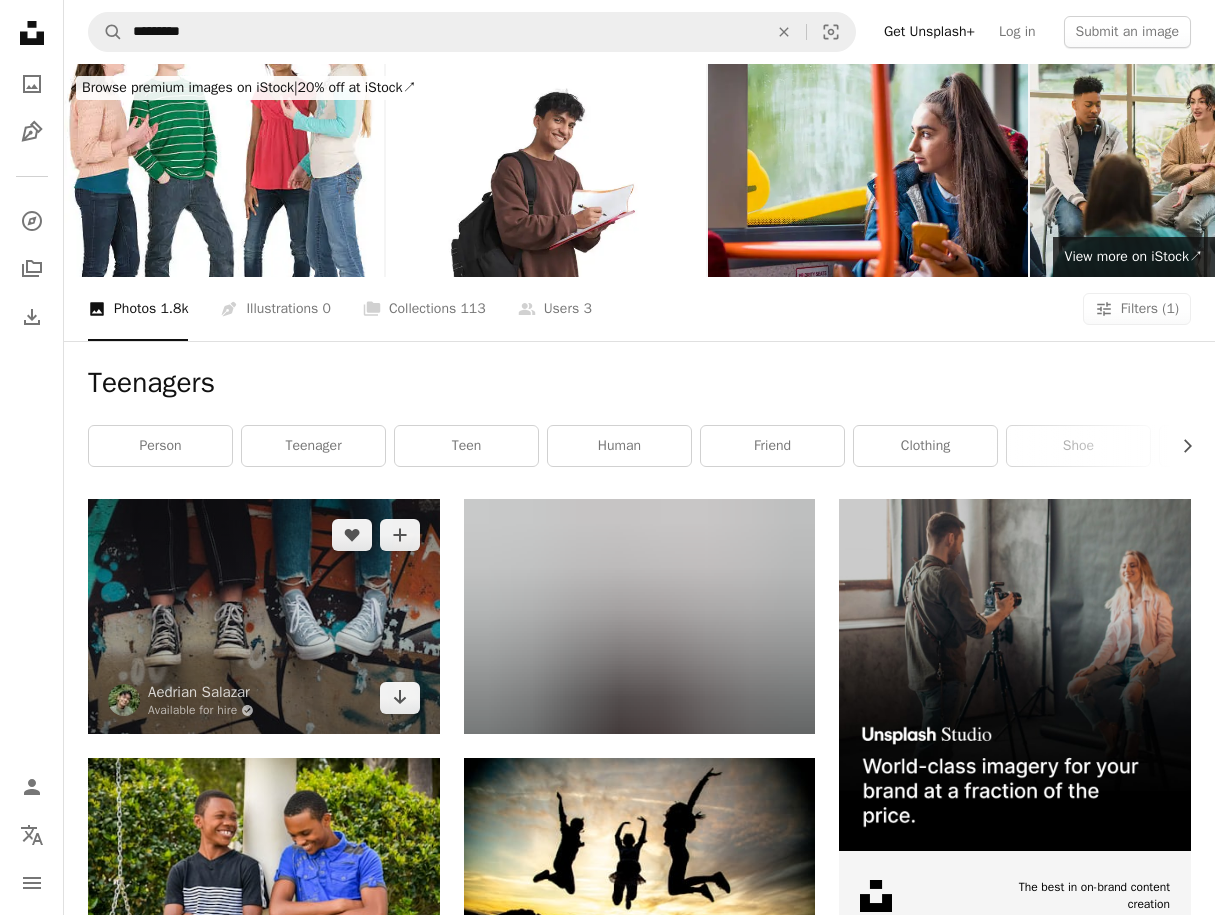 click at bounding box center (264, 616) 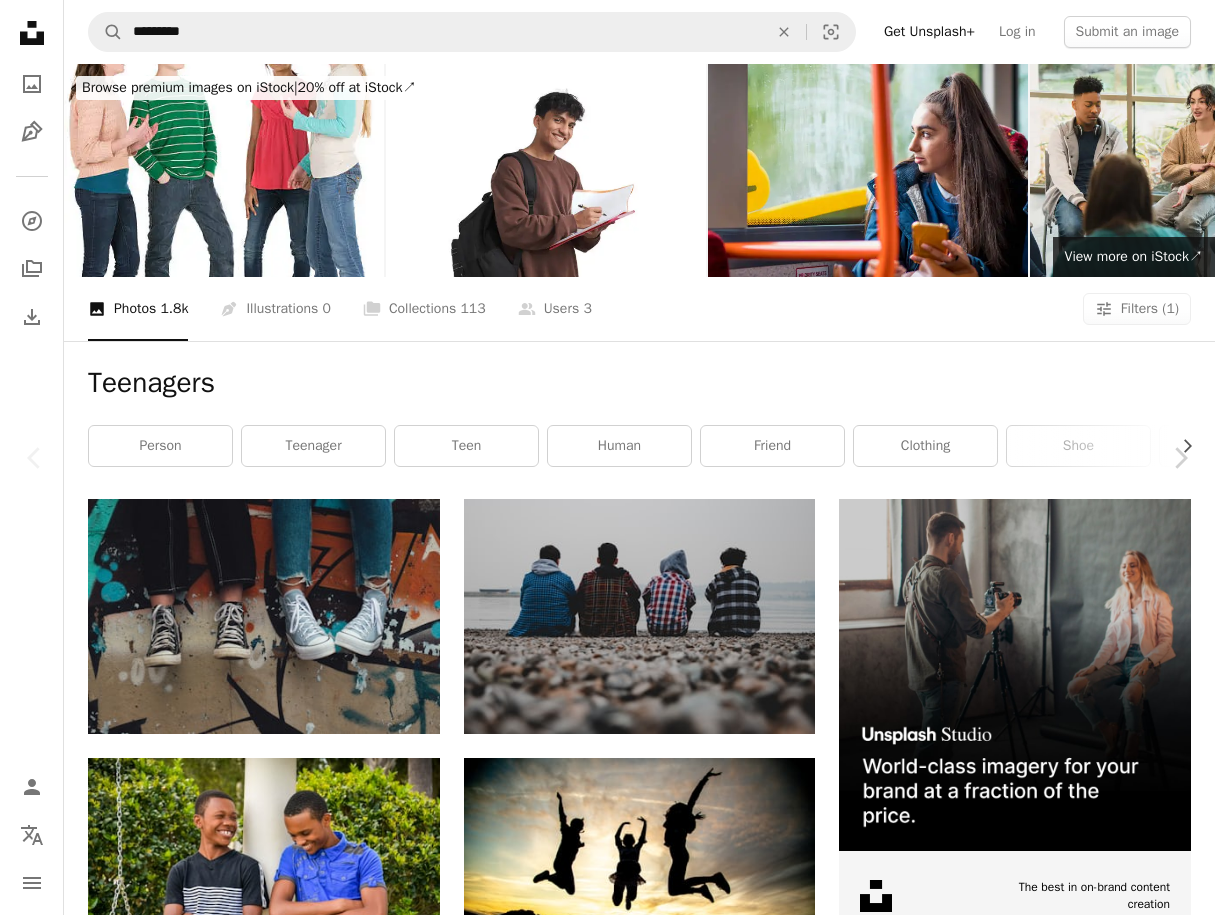click on "Chevron down" 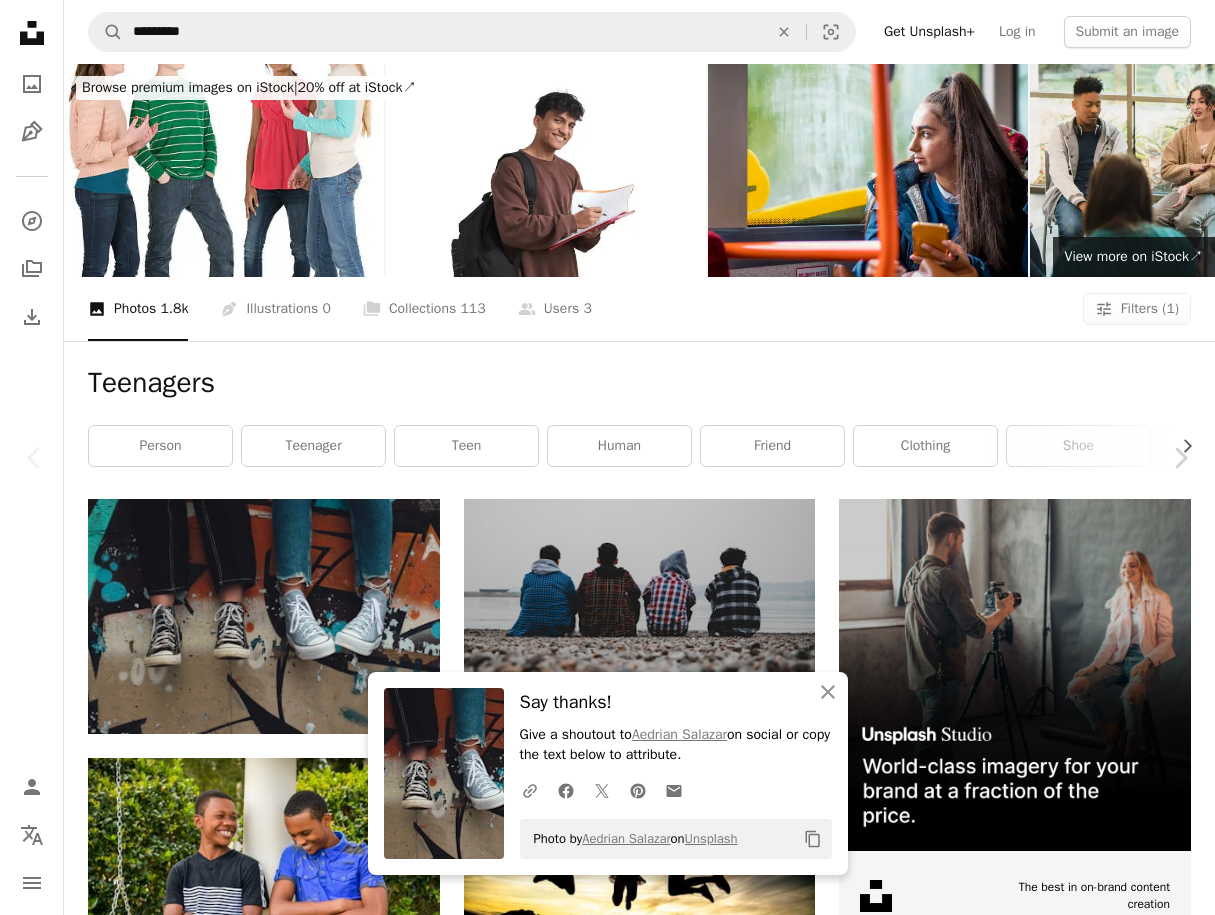click on "An X shape" at bounding box center (20, 20) 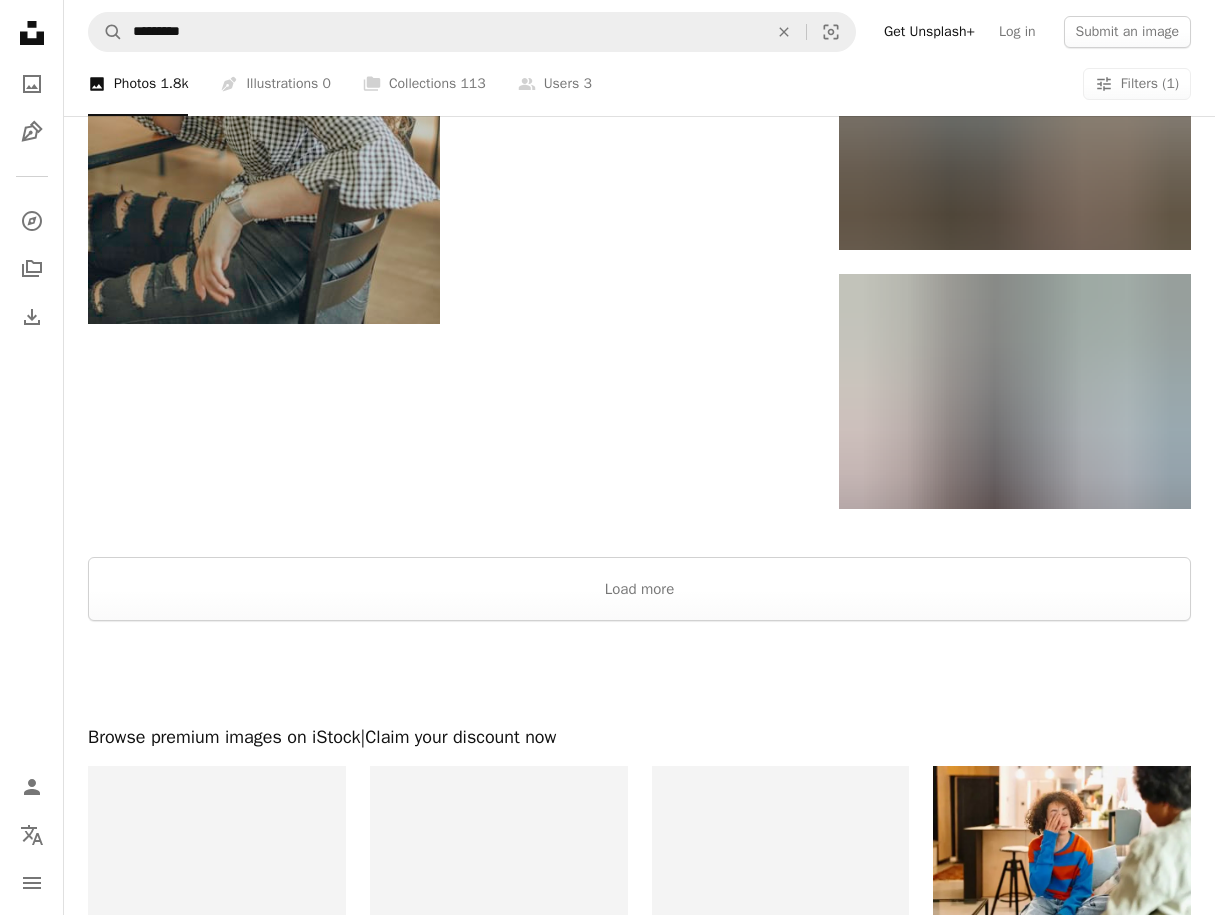 scroll, scrollTop: 2243, scrollLeft: 0, axis: vertical 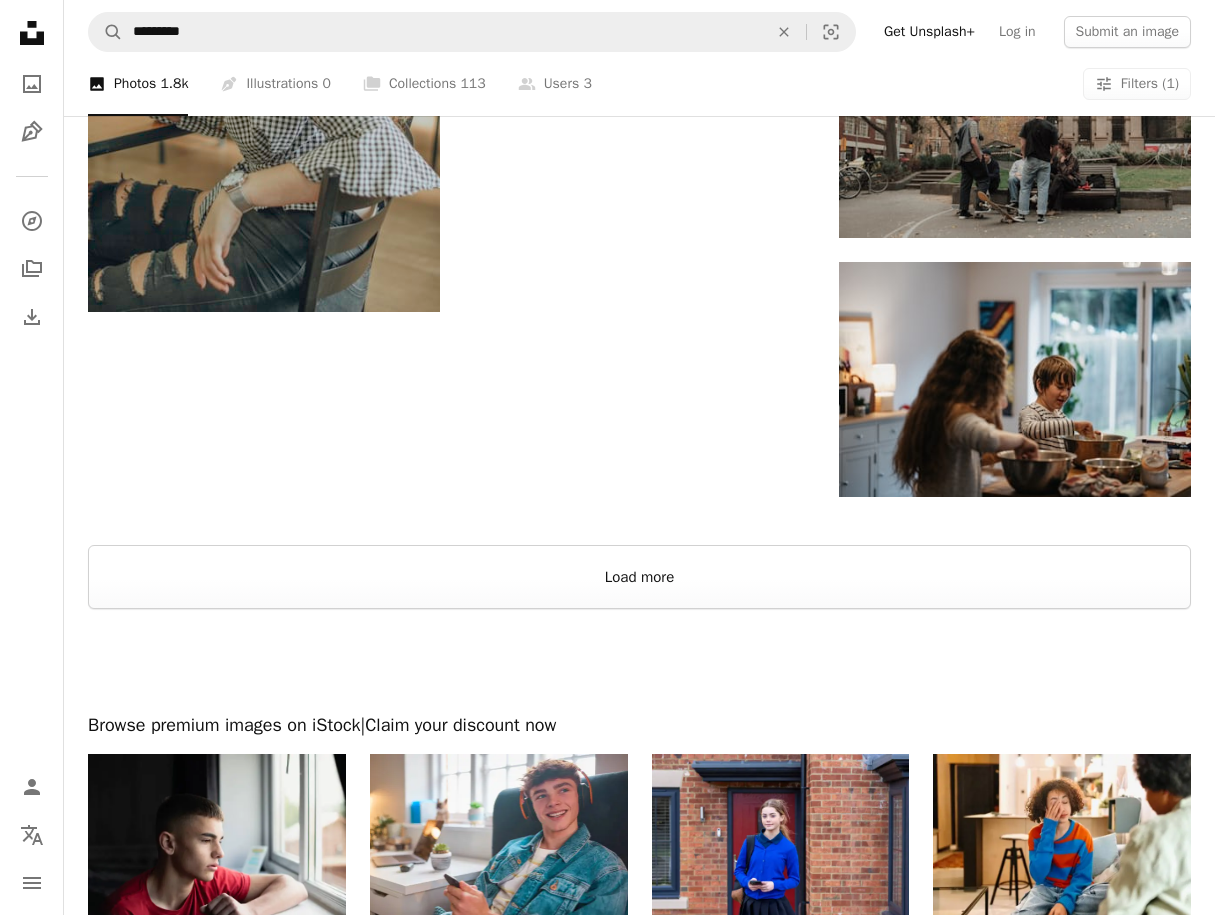 click on "Load more" at bounding box center (639, 577) 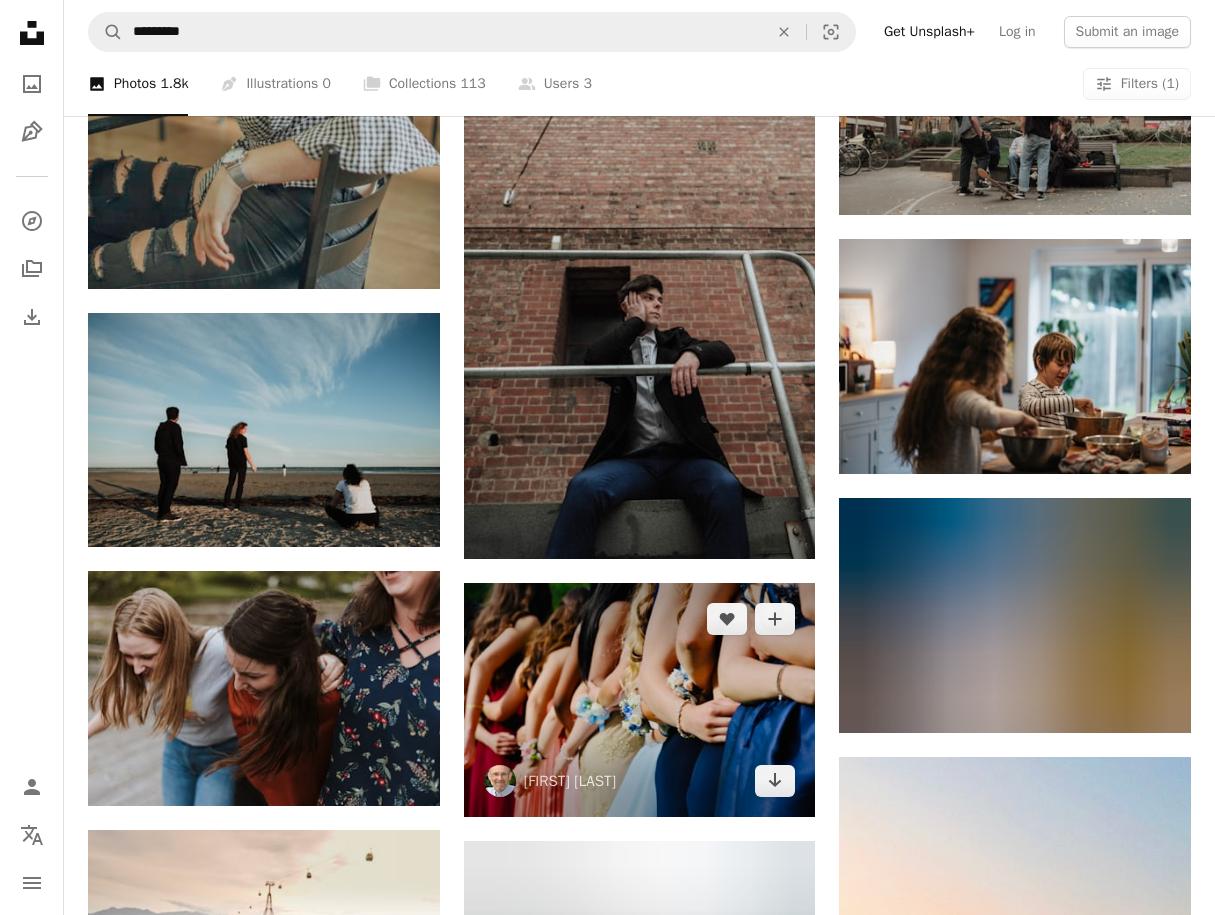 scroll, scrollTop: 2263, scrollLeft: 0, axis: vertical 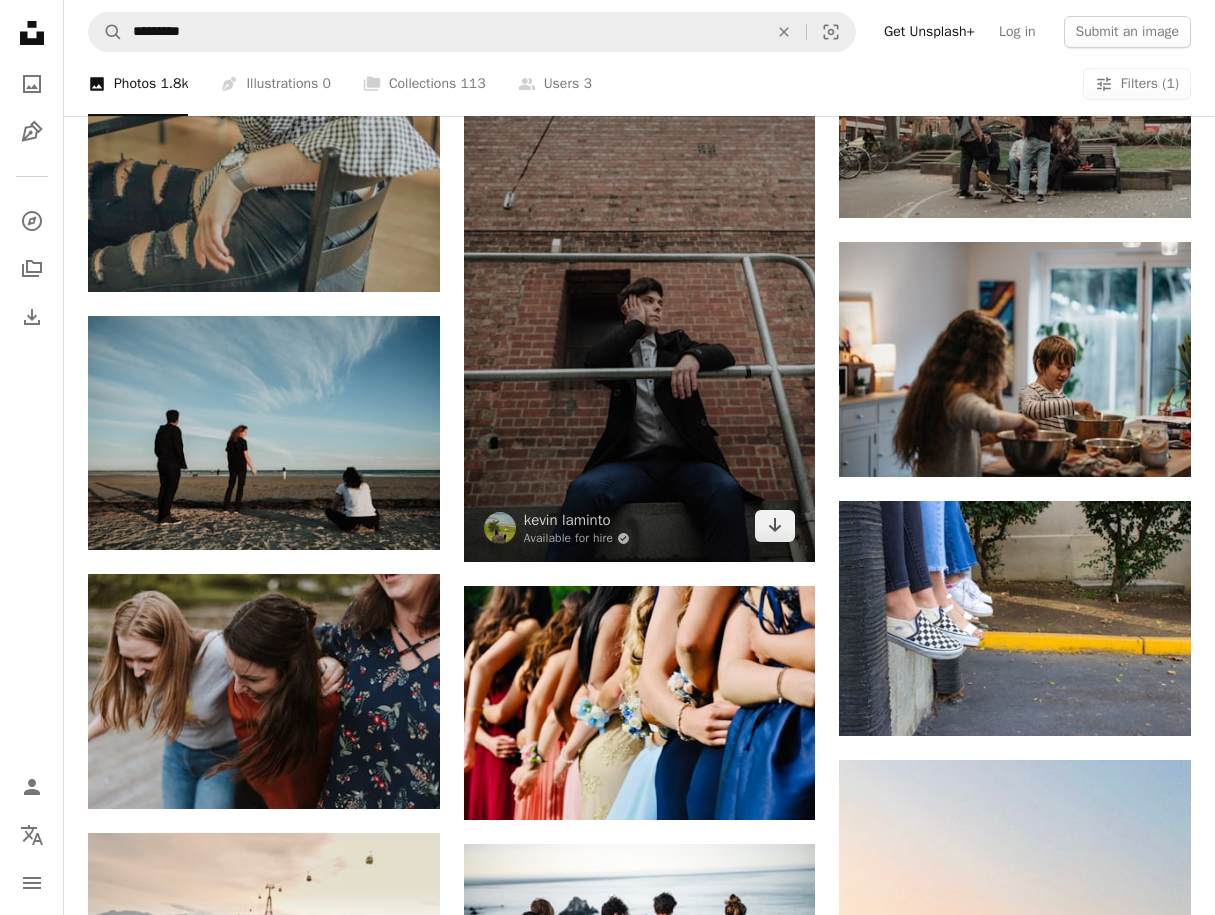 click at bounding box center [640, 298] 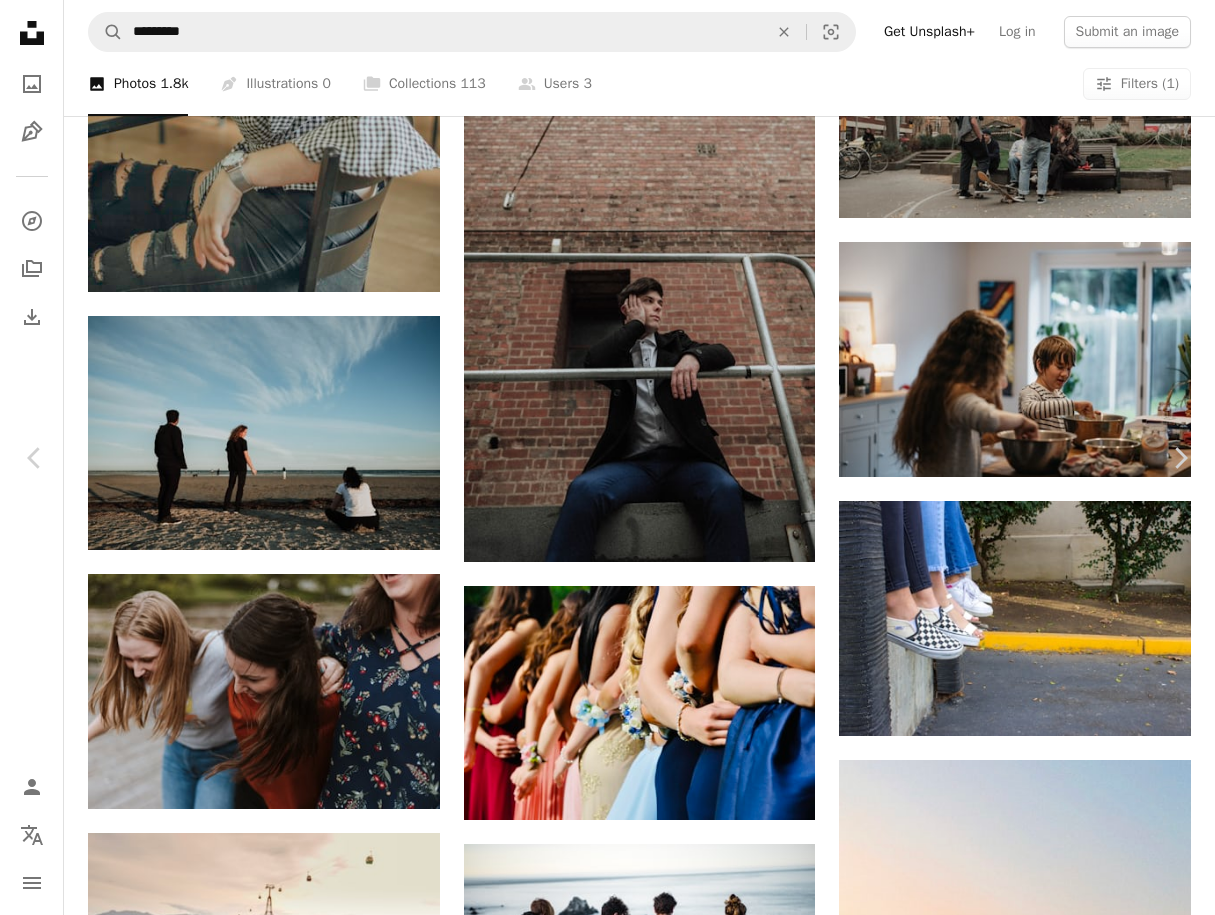 click on "An X shape" at bounding box center [20, 20] 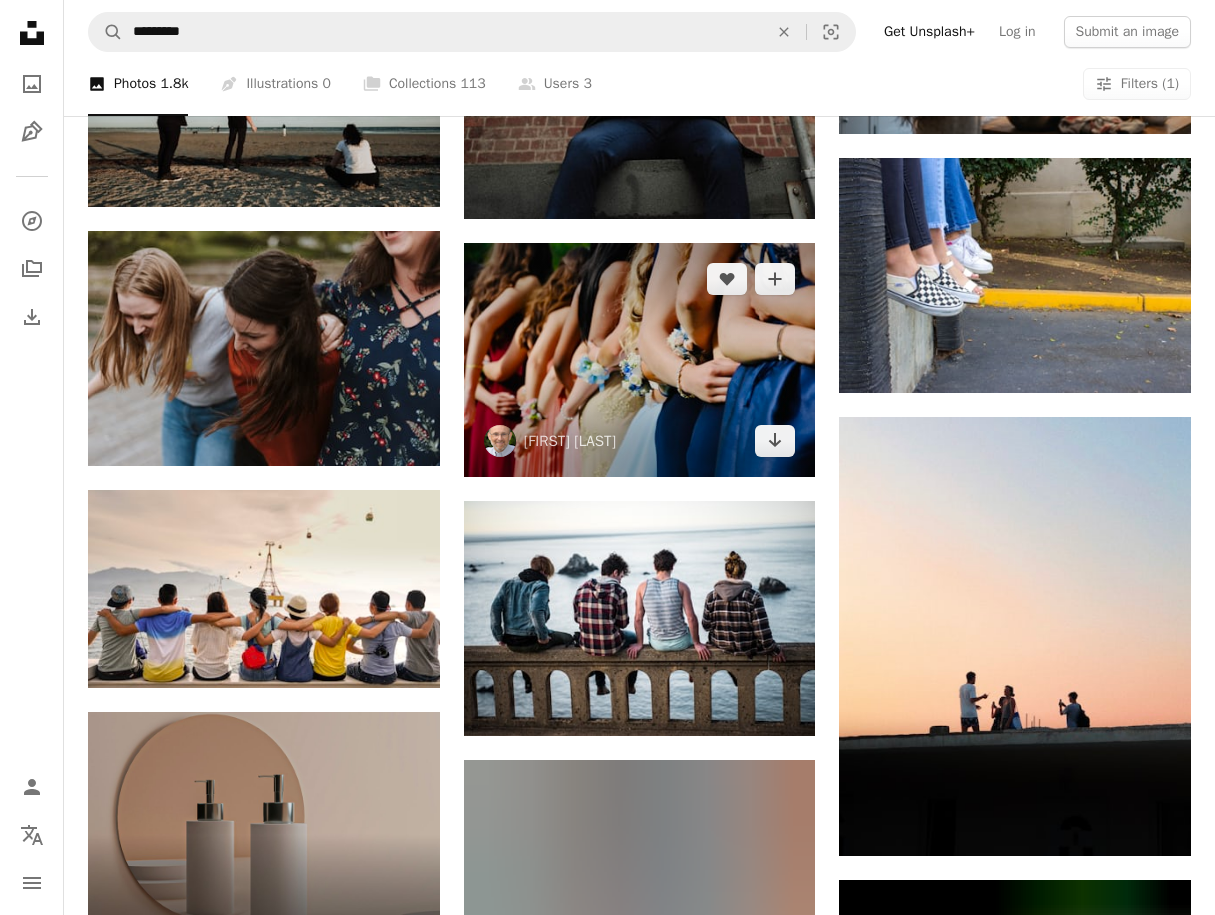 scroll, scrollTop: 2515, scrollLeft: 0, axis: vertical 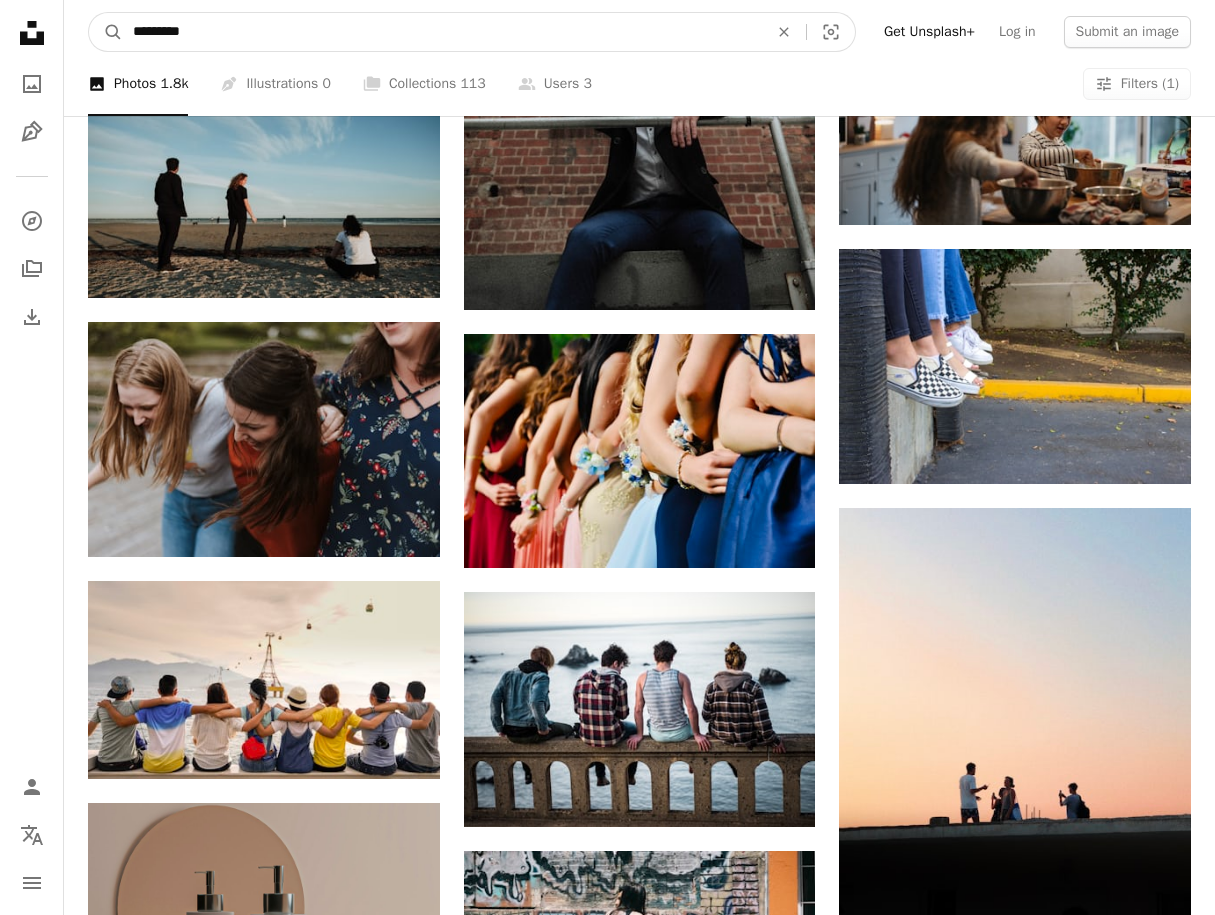 drag, startPoint x: 234, startPoint y: 36, endPoint x: 38, endPoint y: 16, distance: 197.01776 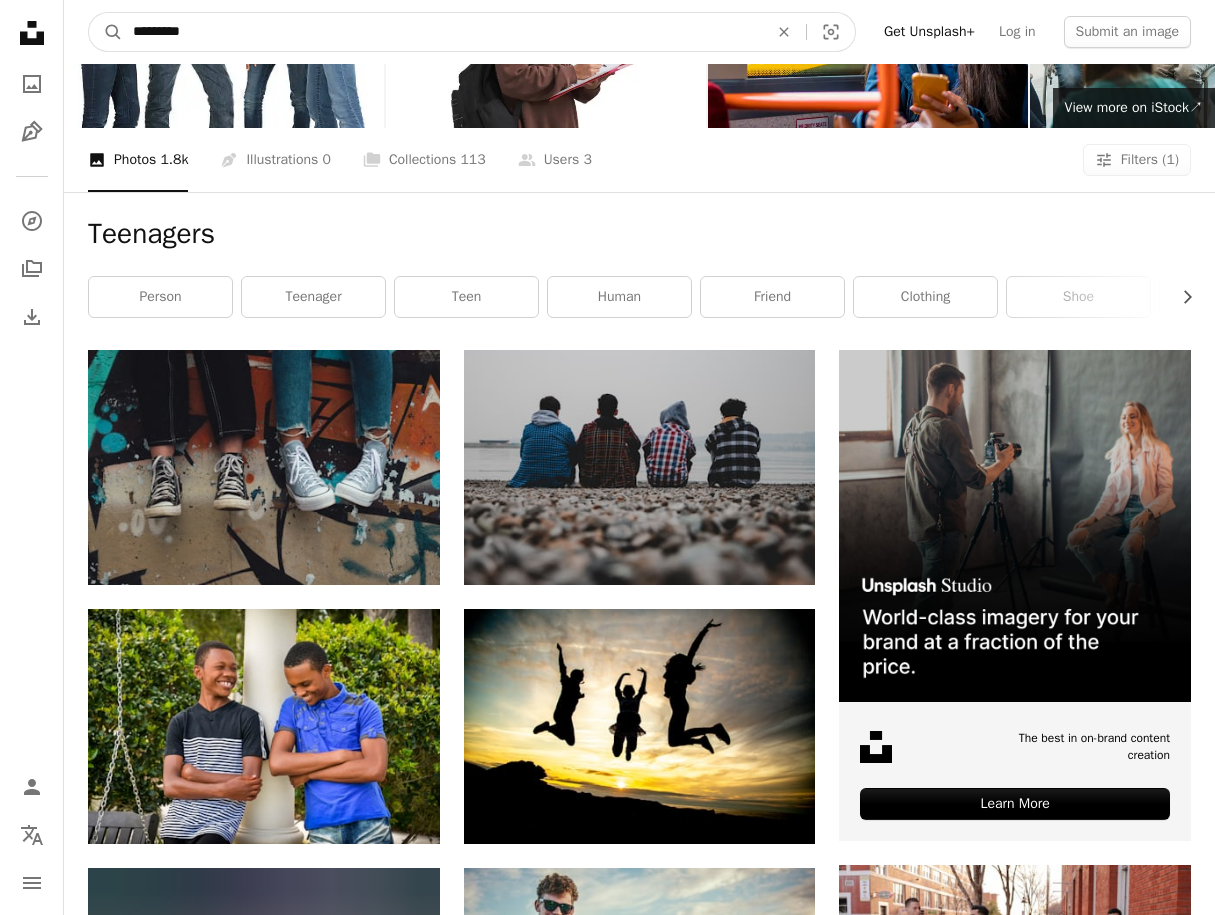 scroll, scrollTop: 0, scrollLeft: 0, axis: both 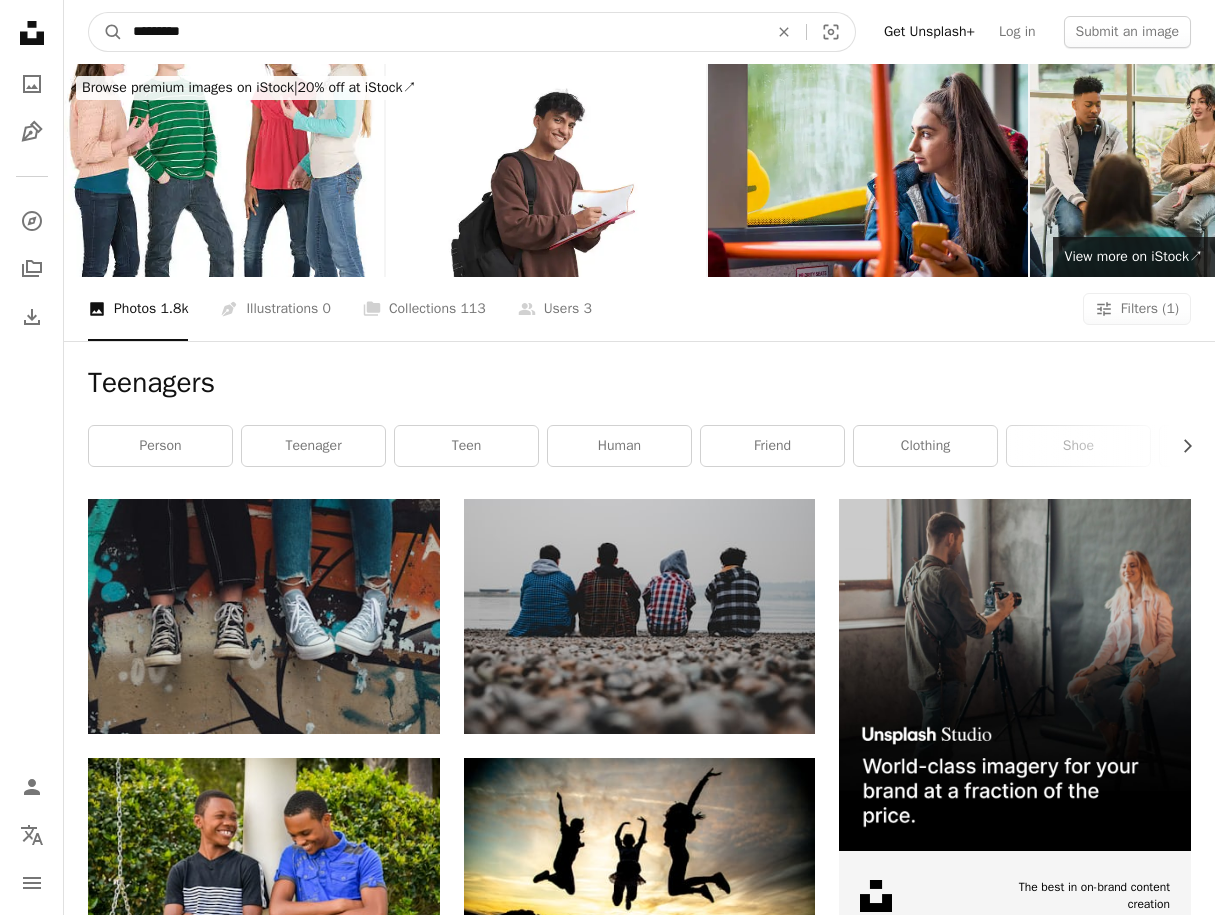 click on "*********" at bounding box center (442, 32) 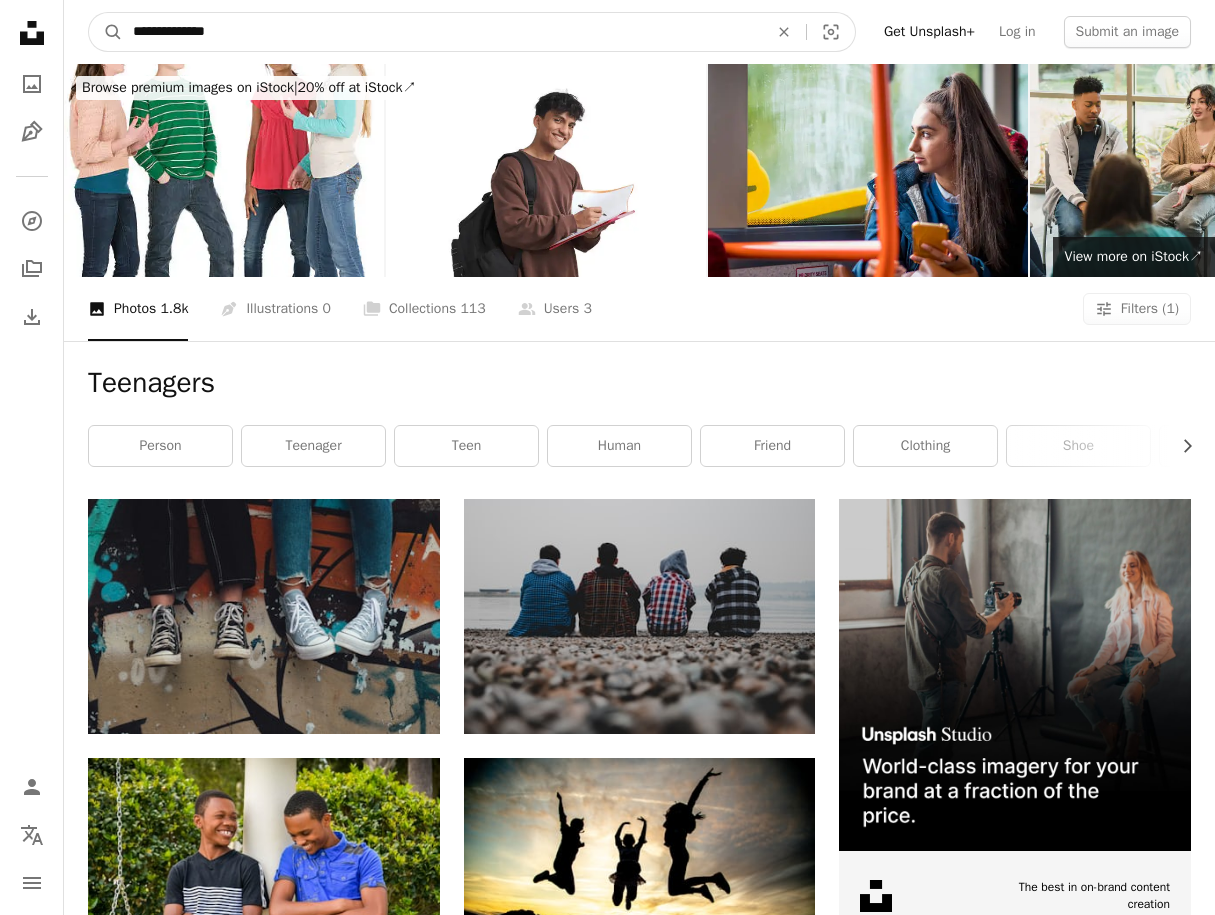type on "**********" 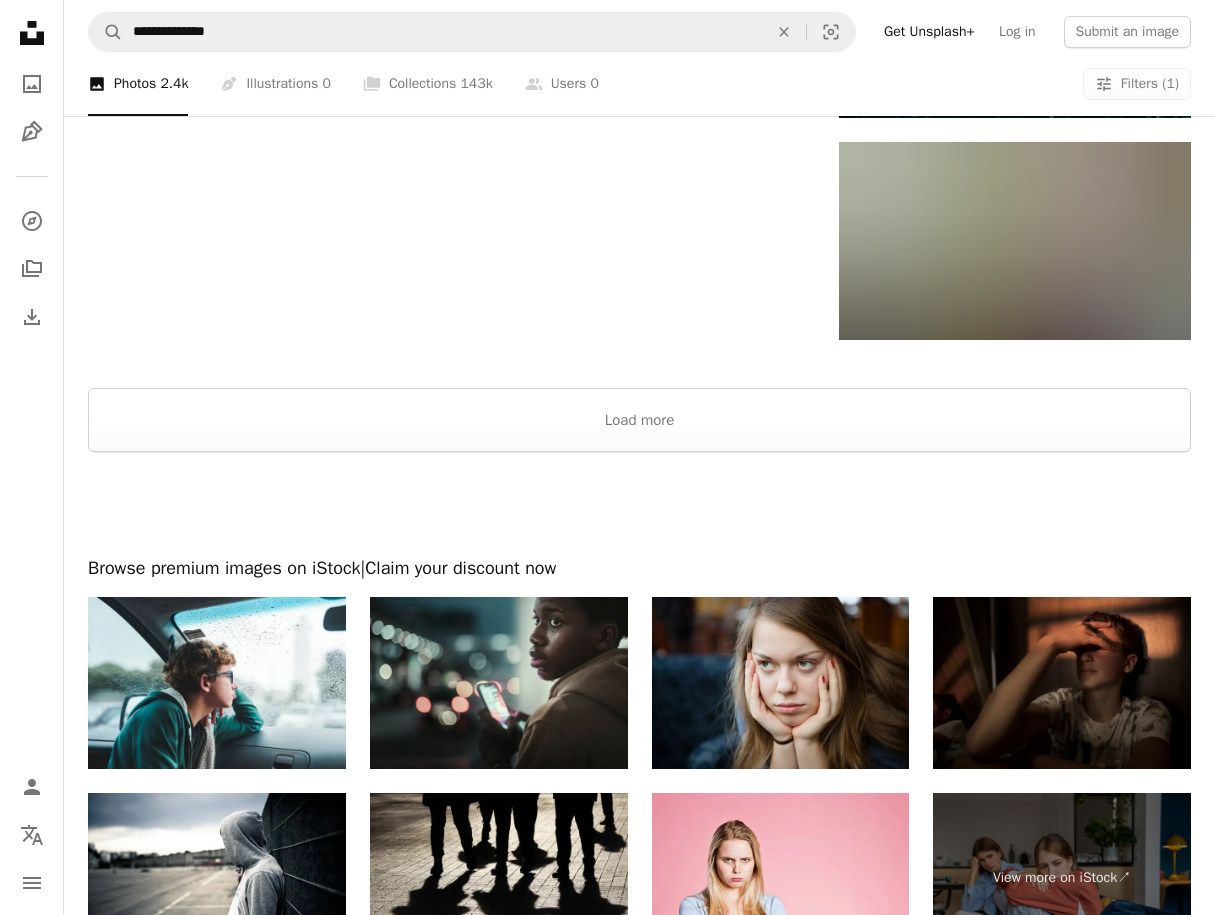 scroll, scrollTop: 3525, scrollLeft: 0, axis: vertical 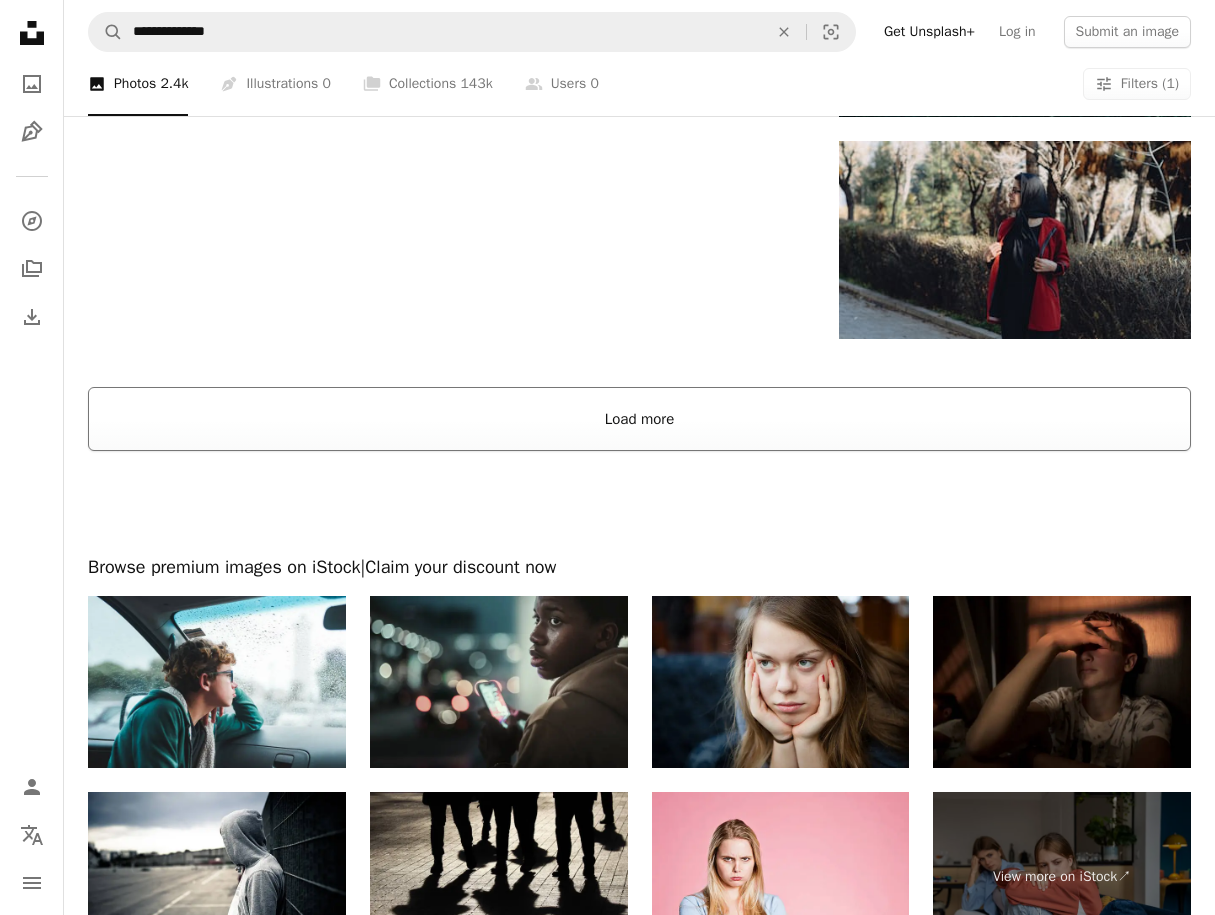 click on "Load more" at bounding box center [639, 419] 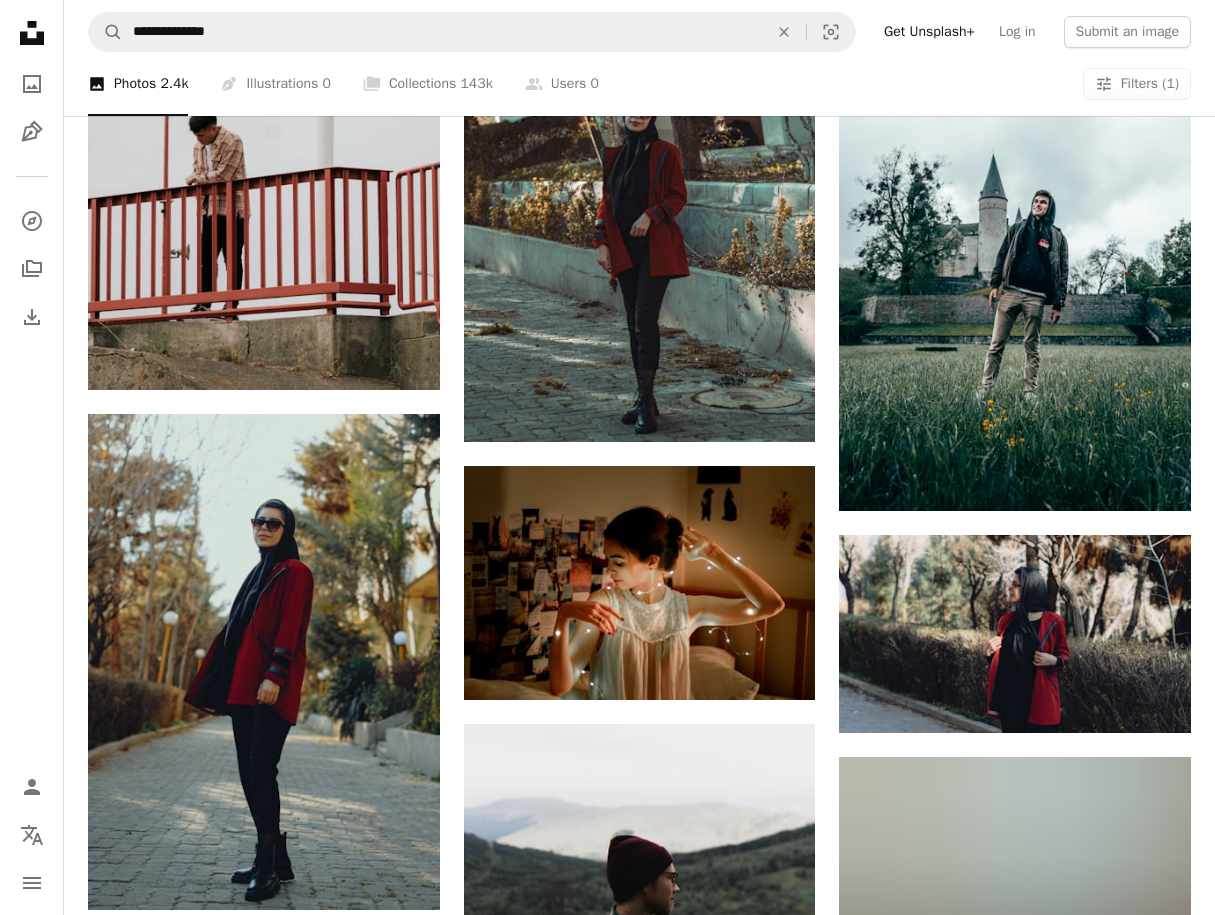 scroll, scrollTop: 3080, scrollLeft: 0, axis: vertical 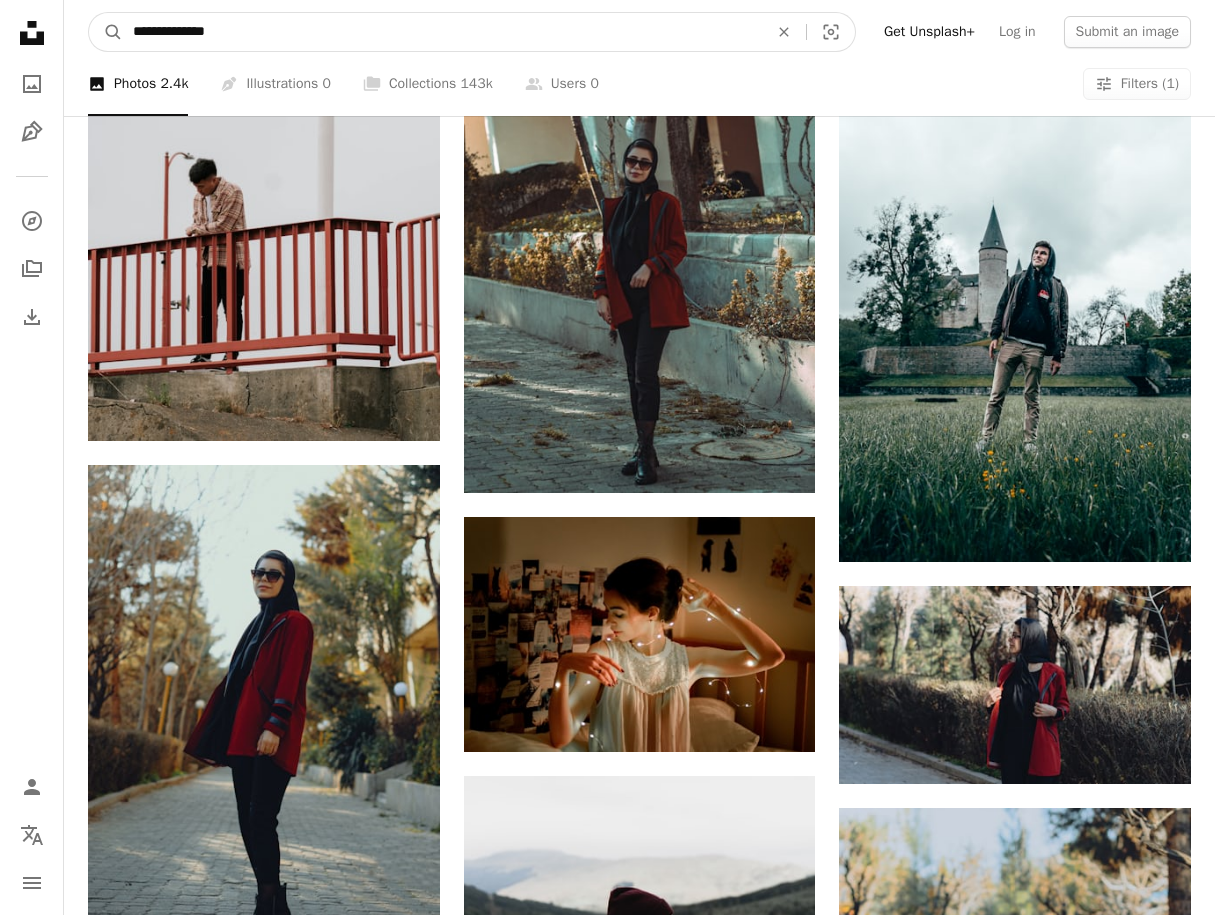 drag, startPoint x: 289, startPoint y: 28, endPoint x: 195, endPoint y: 31, distance: 94.04786 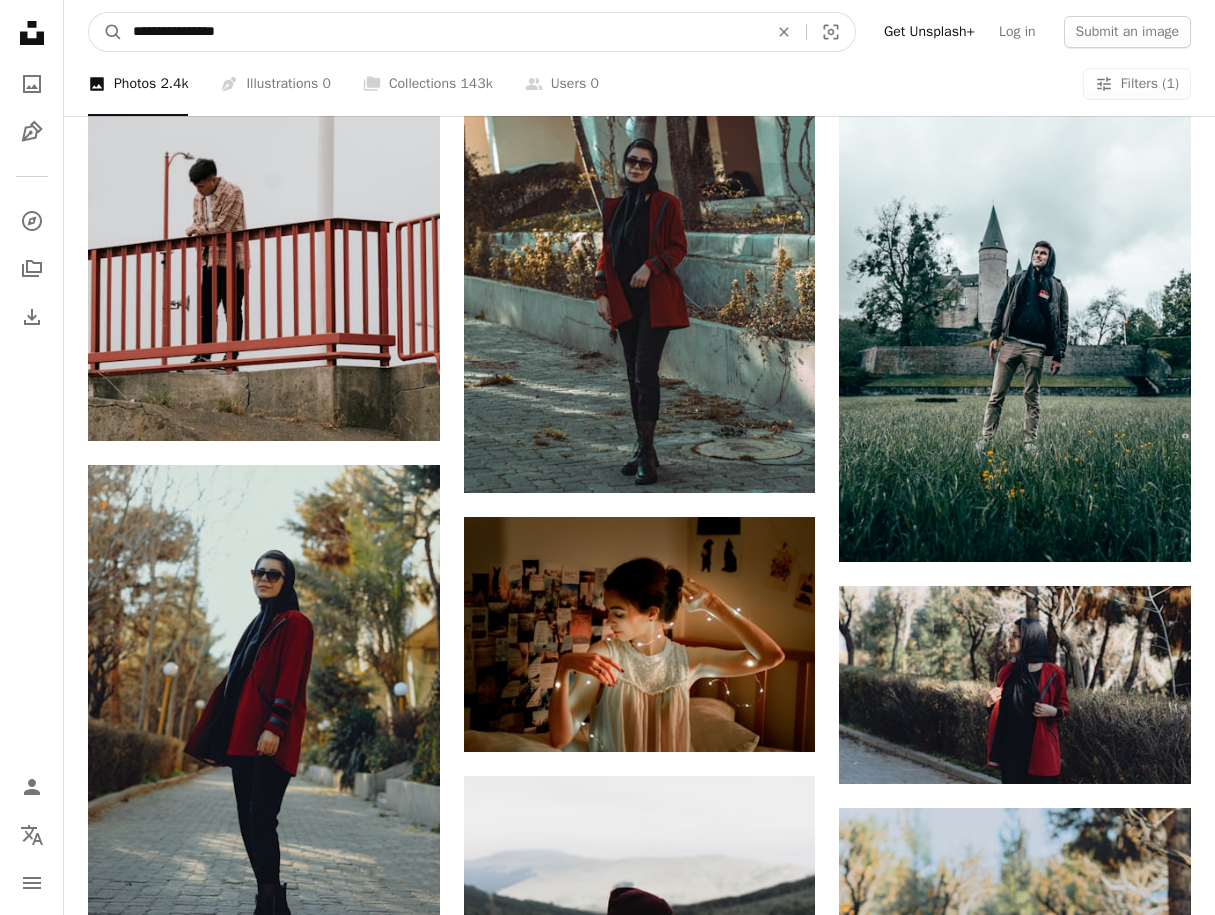 type on "**********" 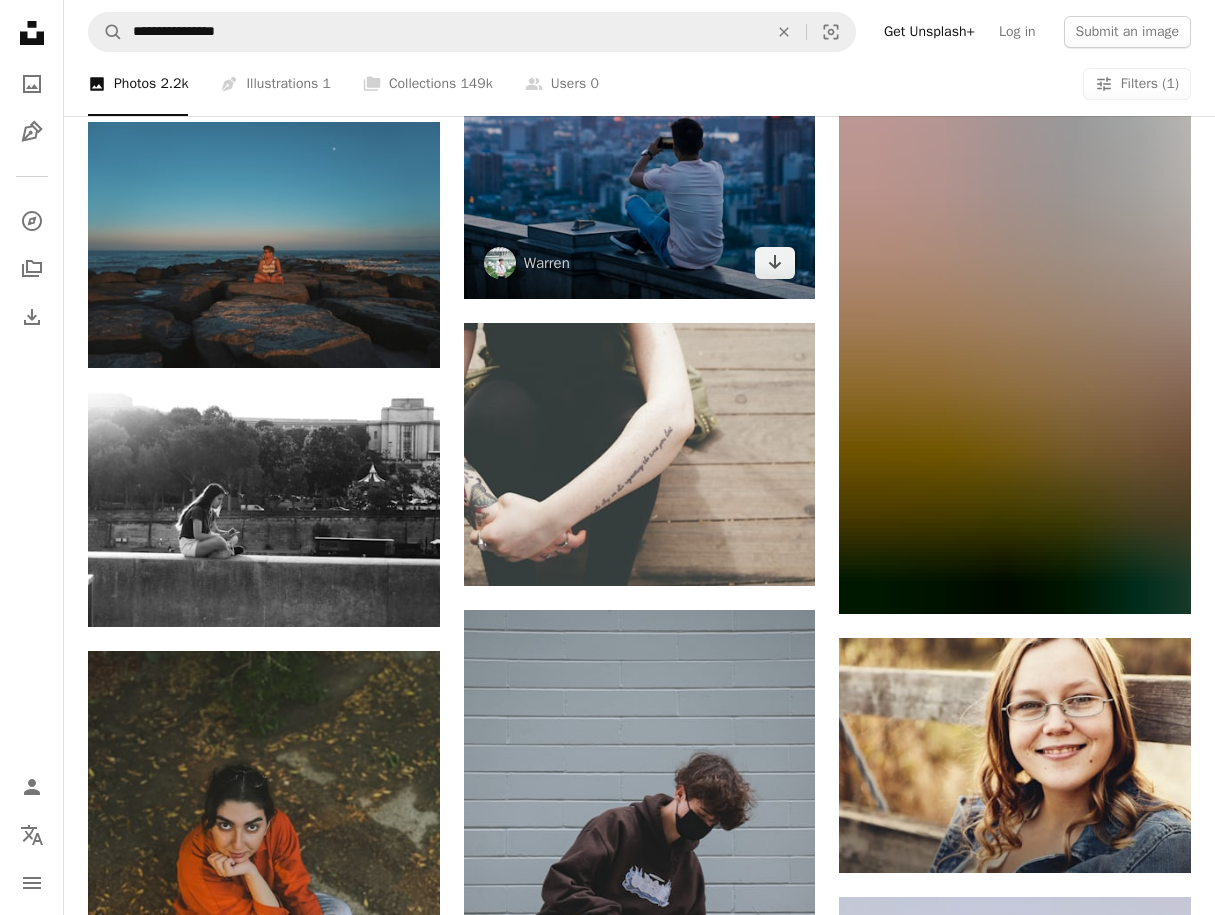 scroll, scrollTop: 1481, scrollLeft: 0, axis: vertical 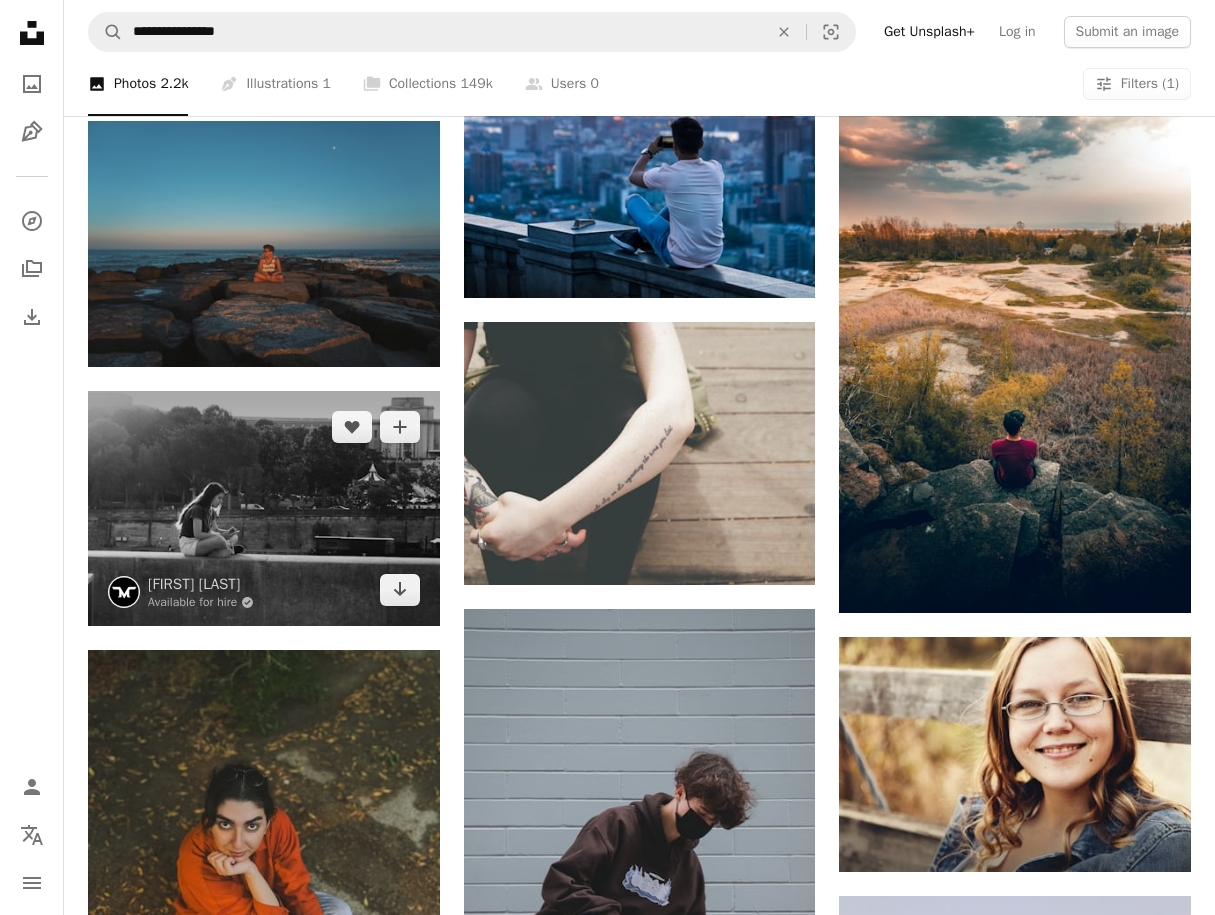 click at bounding box center (264, 508) 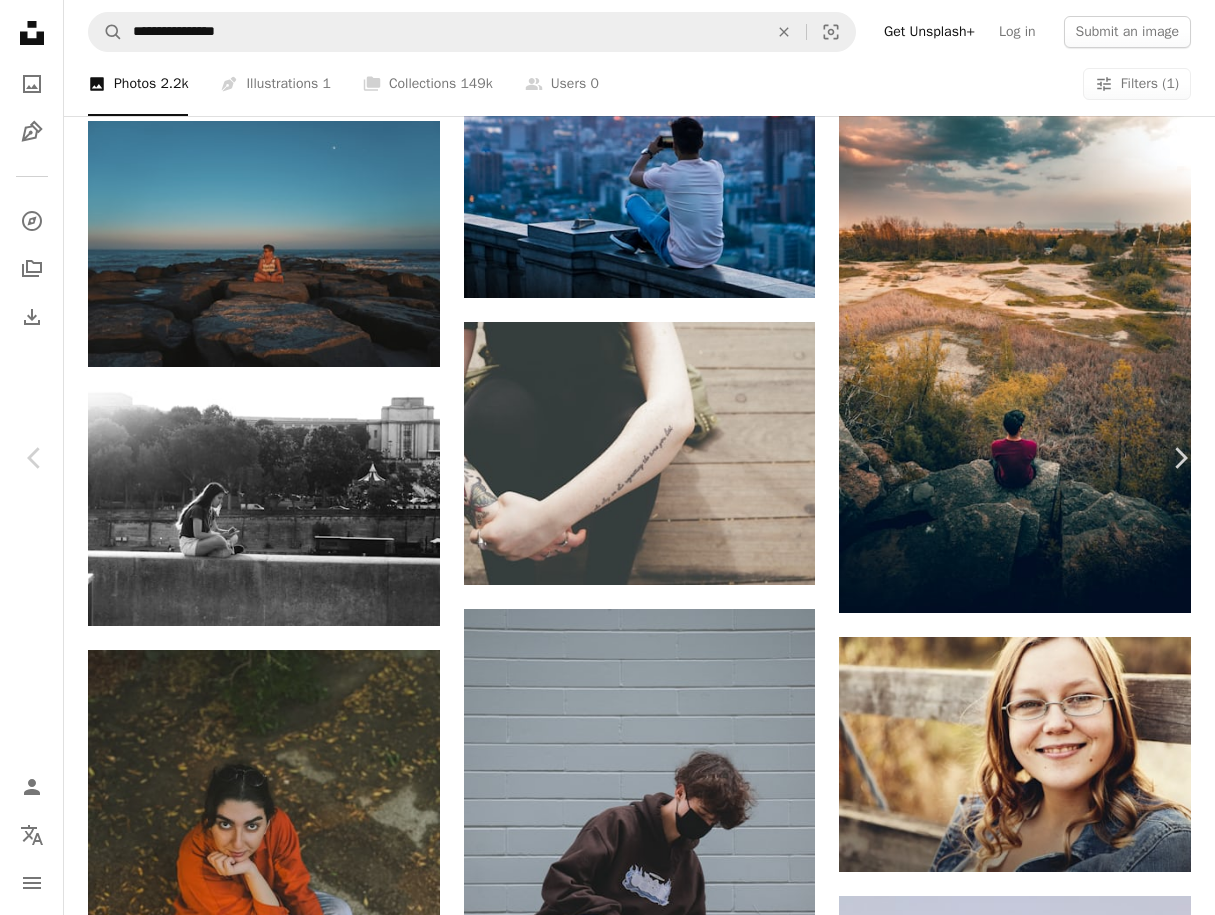 click on "An X shape" at bounding box center (20, 20) 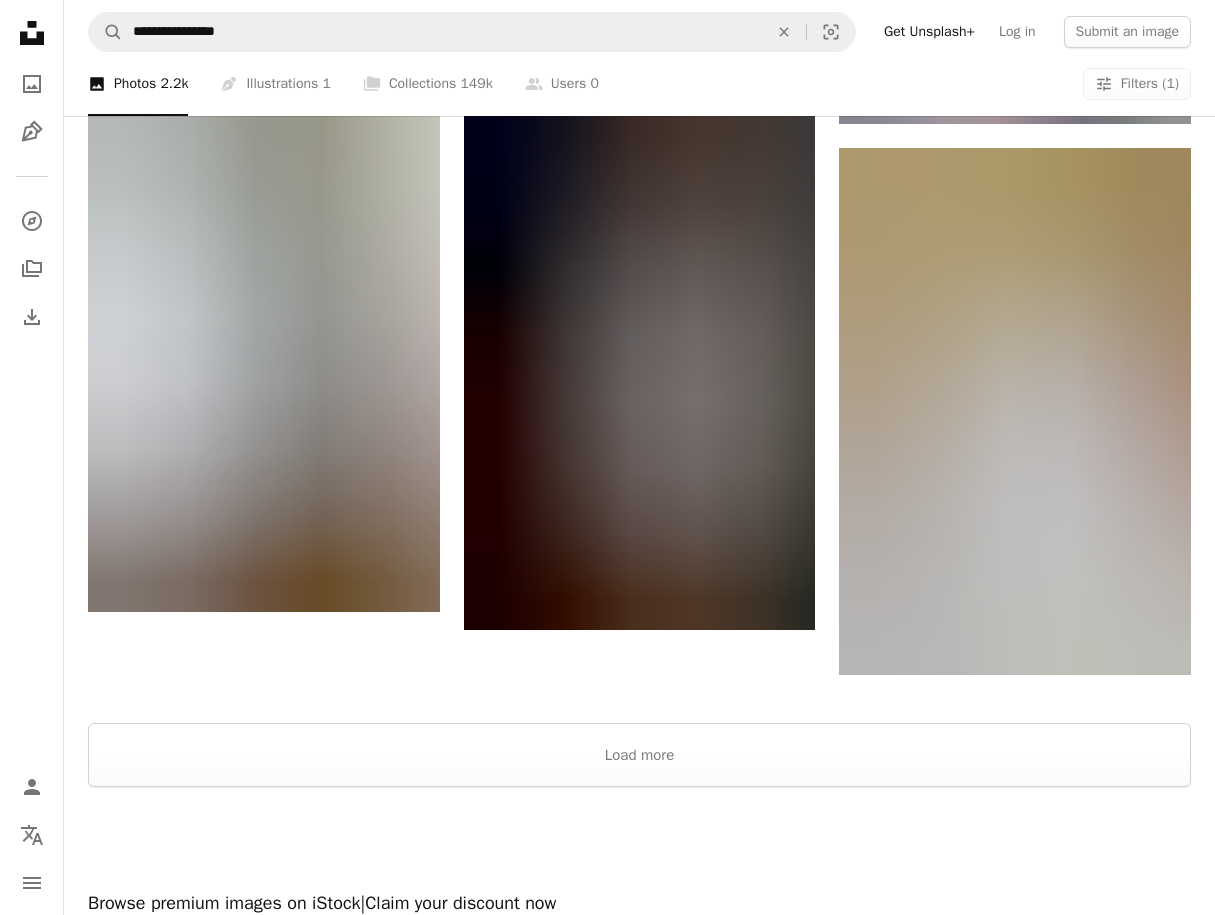 scroll, scrollTop: 3097, scrollLeft: 0, axis: vertical 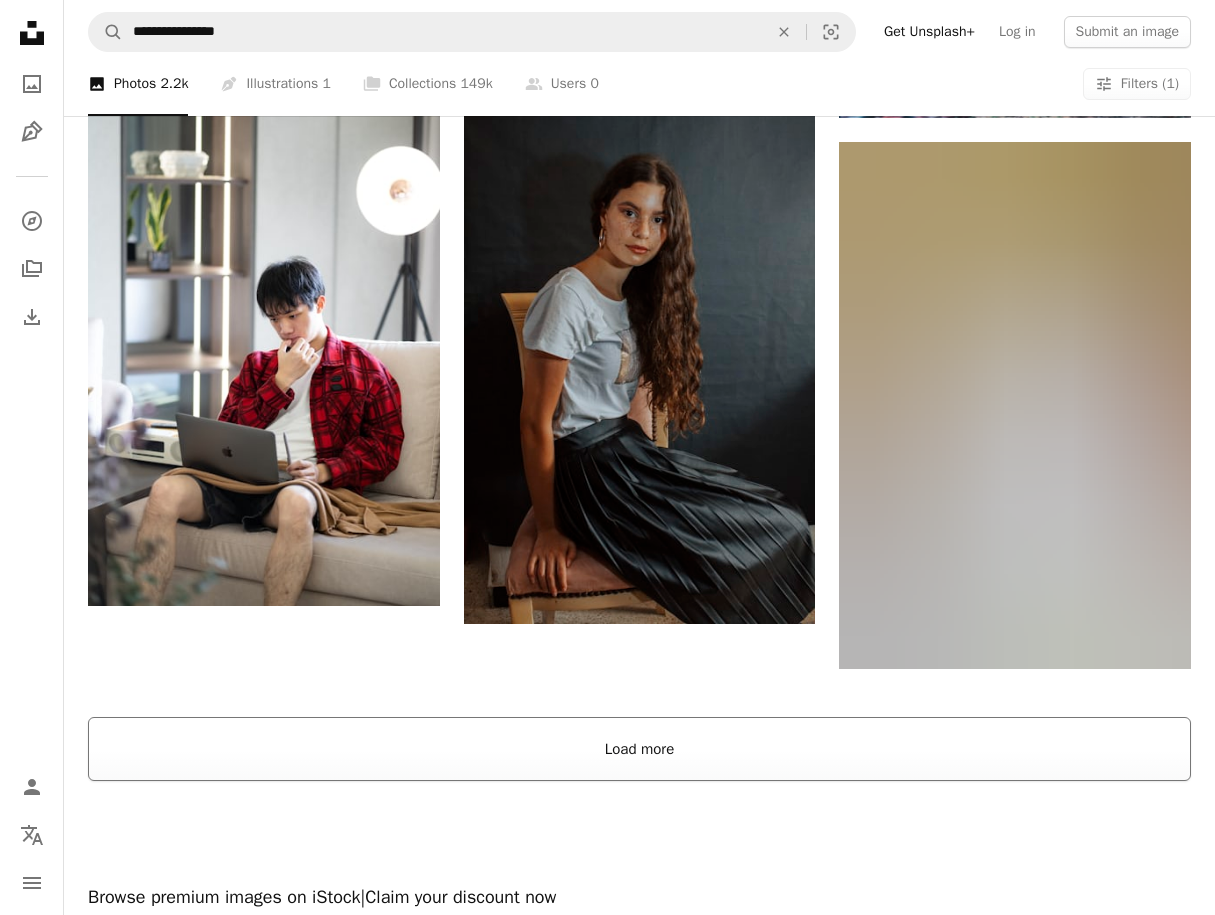 click on "Load more" at bounding box center [639, 749] 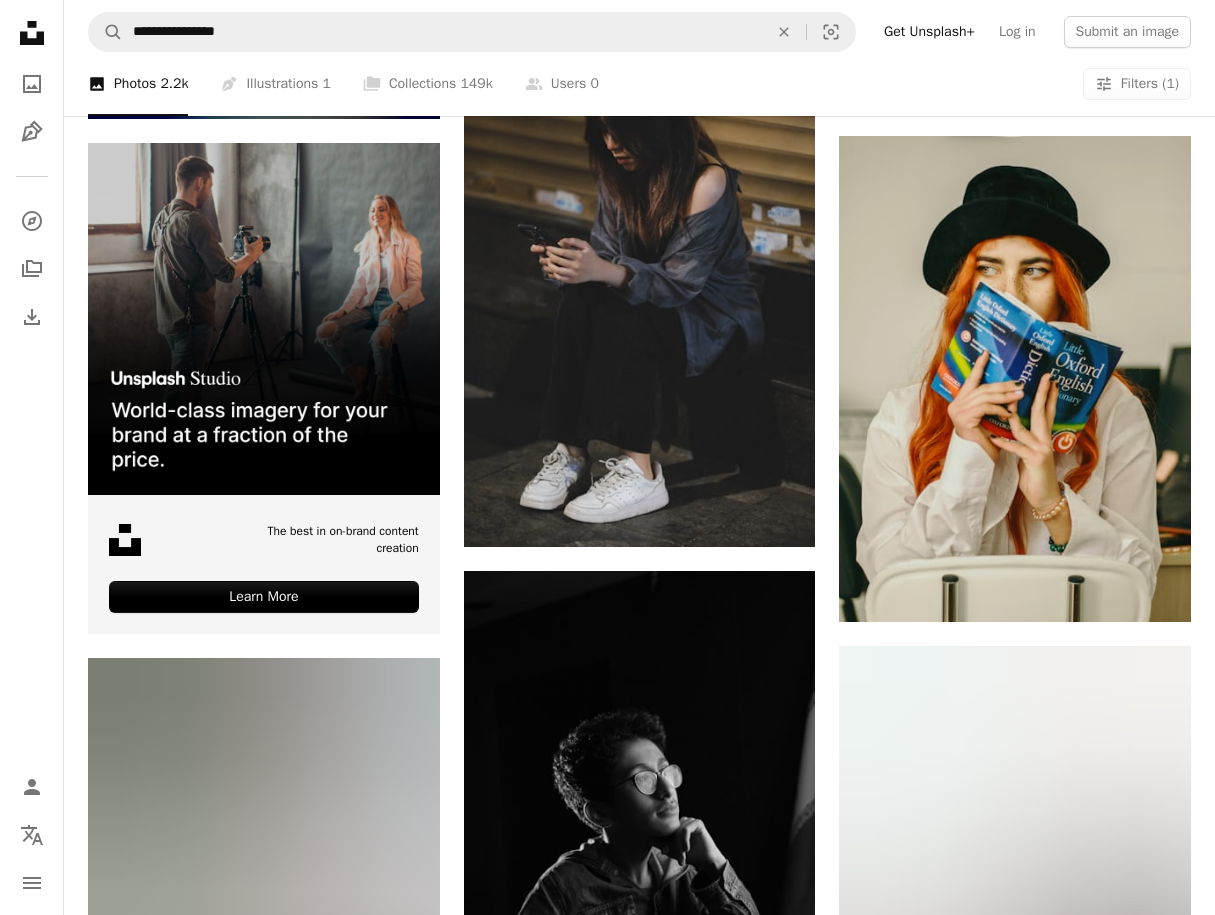 scroll, scrollTop: 4563, scrollLeft: 0, axis: vertical 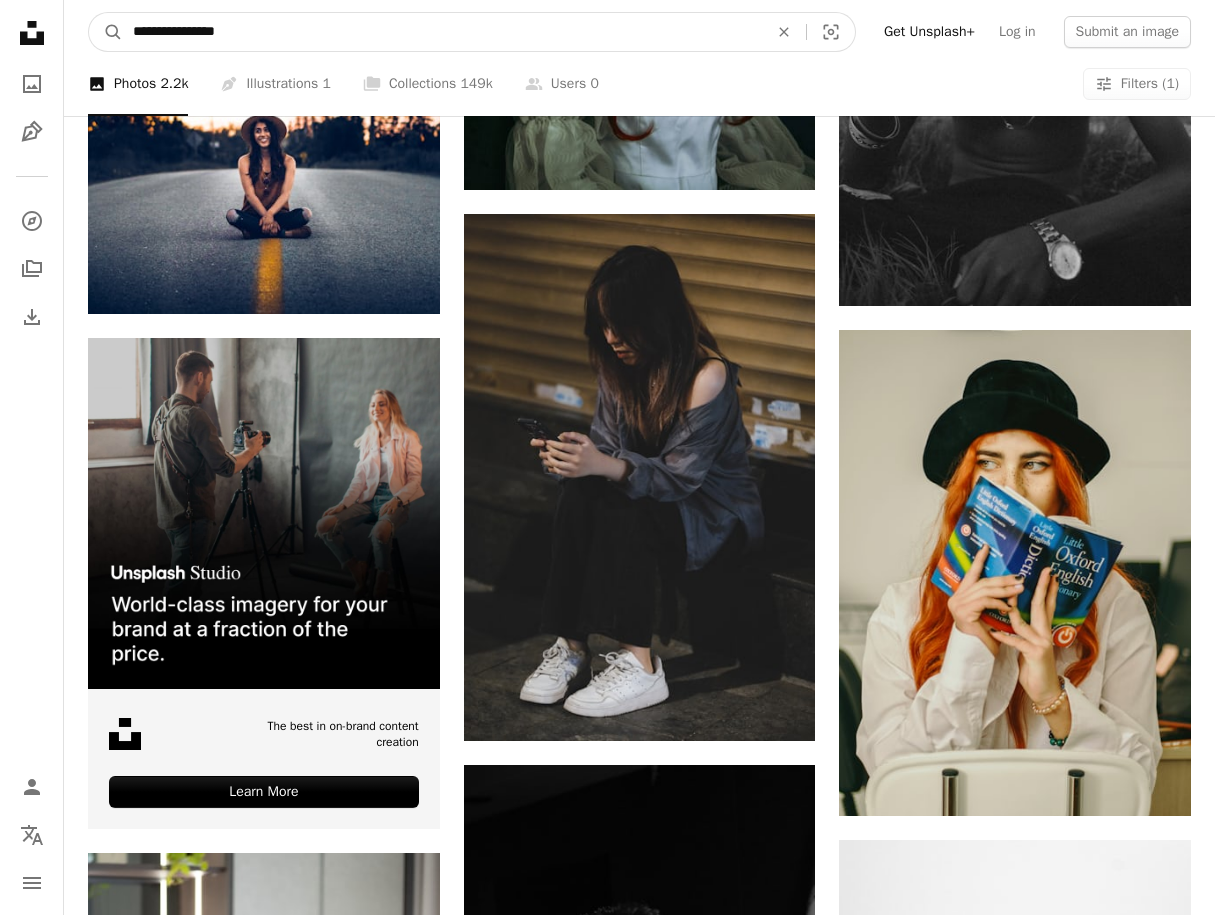 drag, startPoint x: 256, startPoint y: 35, endPoint x: 21, endPoint y: 30, distance: 235.05319 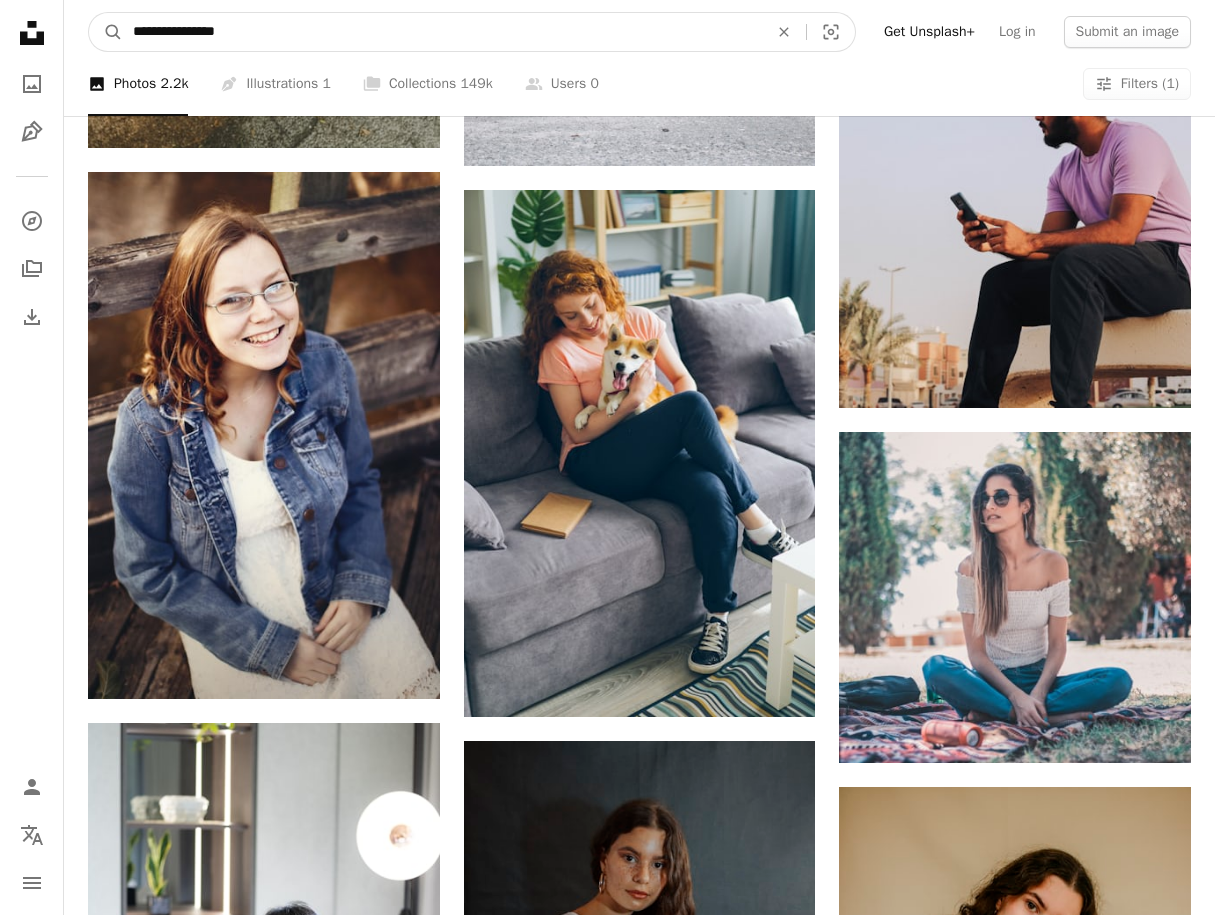 scroll, scrollTop: 2413, scrollLeft: 0, axis: vertical 